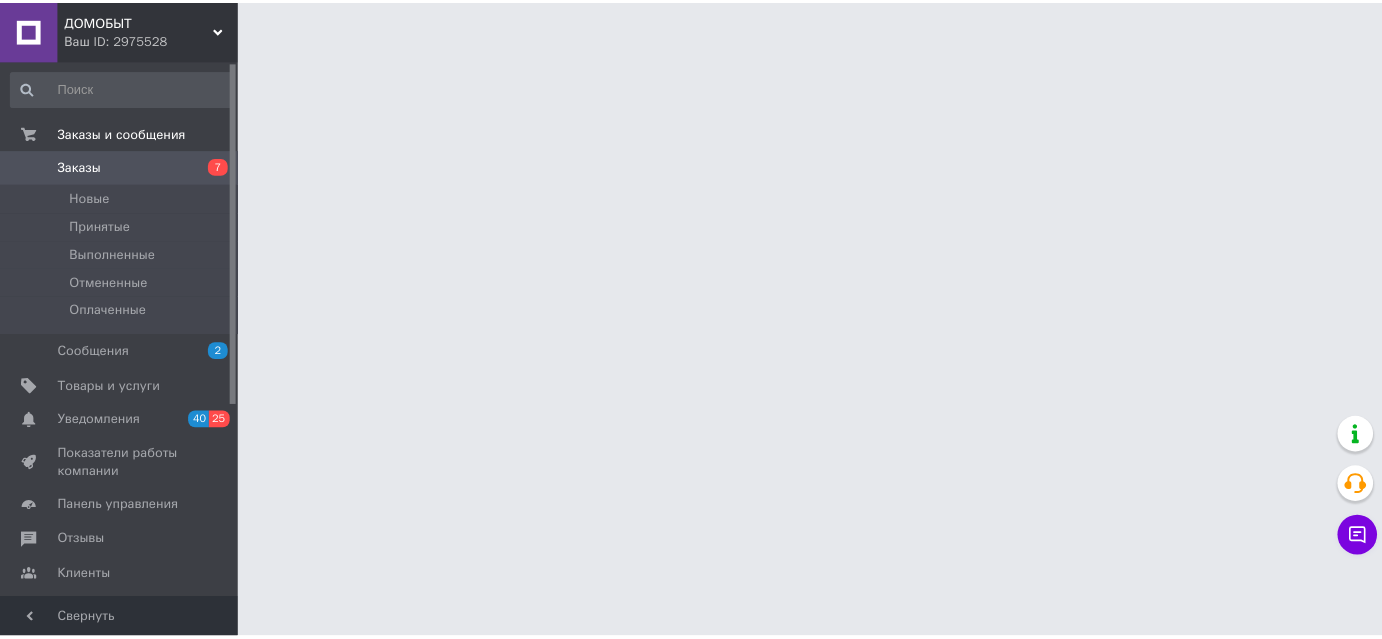 scroll, scrollTop: 0, scrollLeft: 0, axis: both 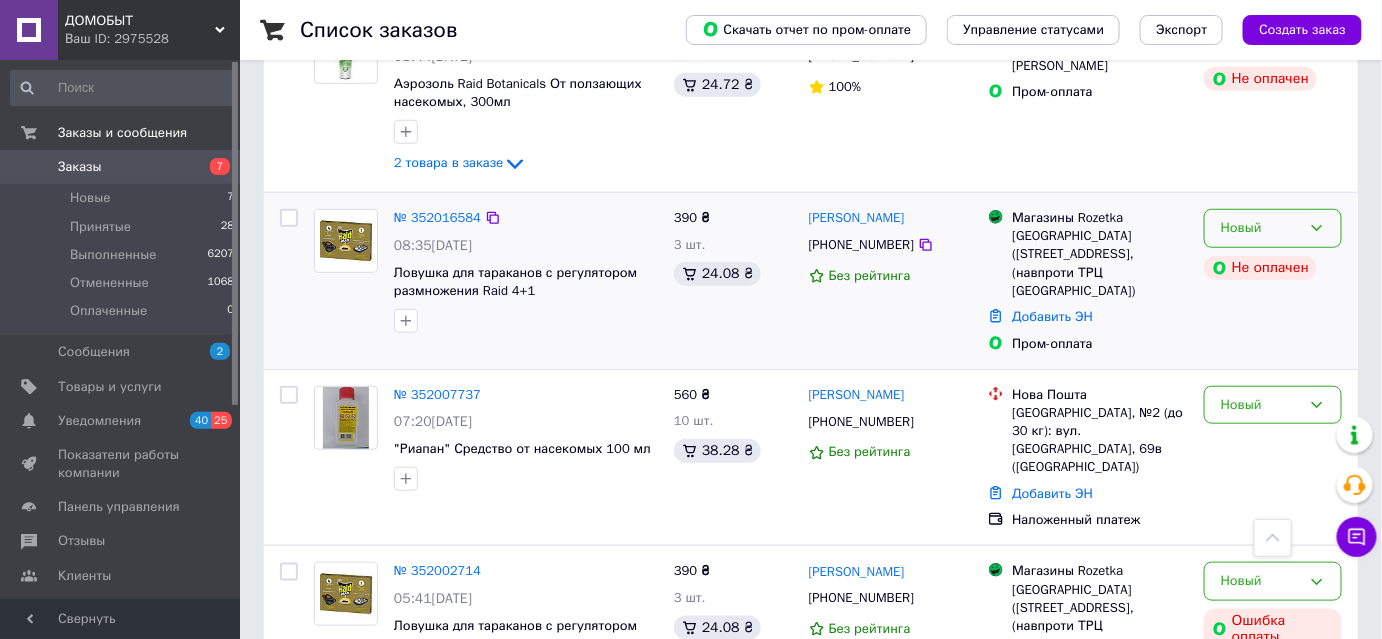 click 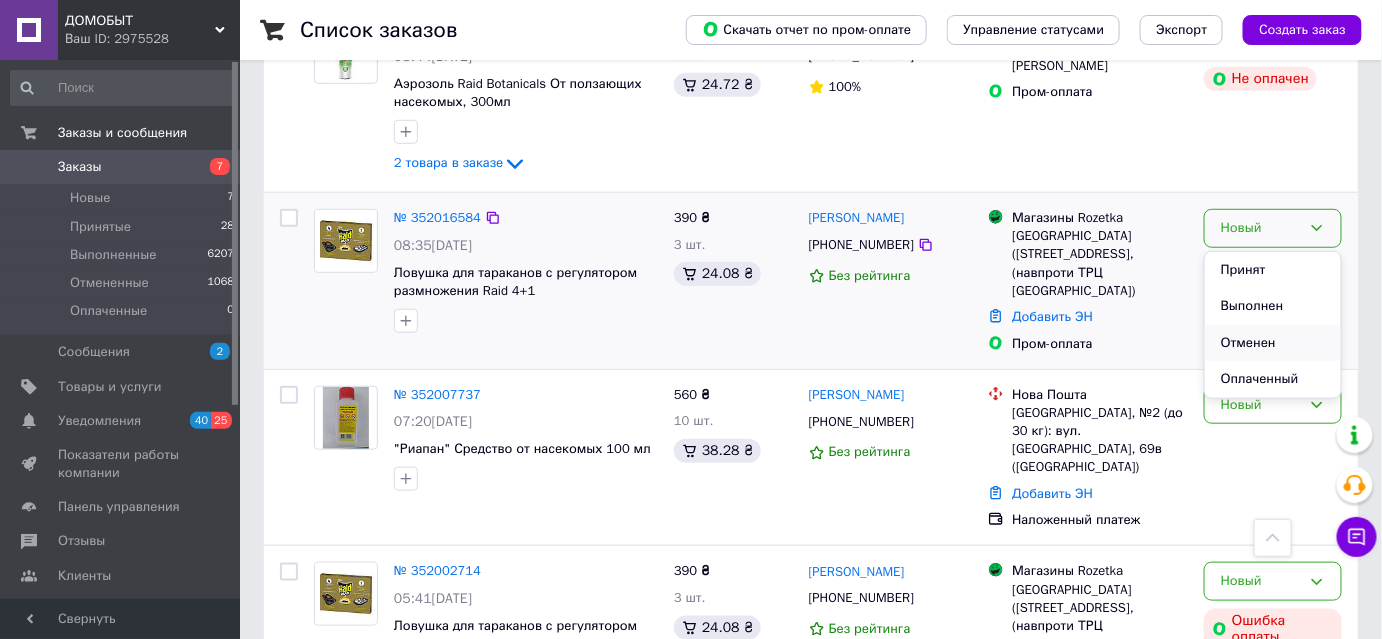click on "Отменен" at bounding box center (1273, 343) 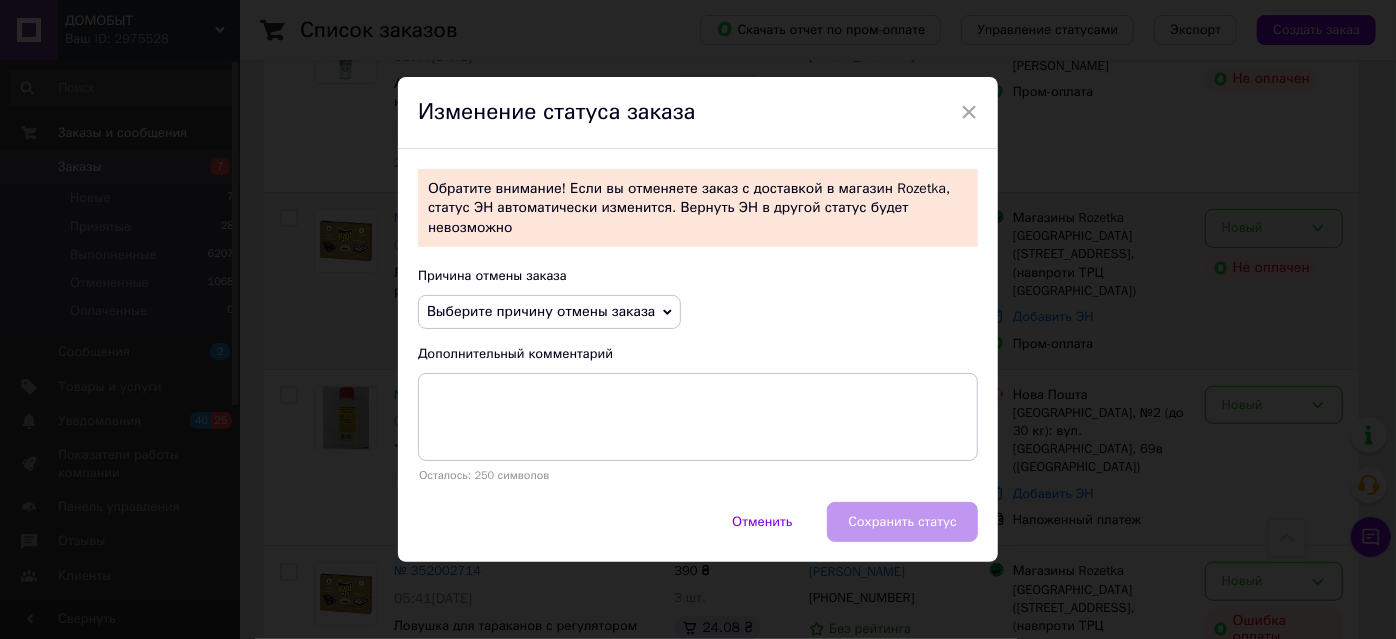 click on "Выберите причину отмены заказа" at bounding box center (549, 312) 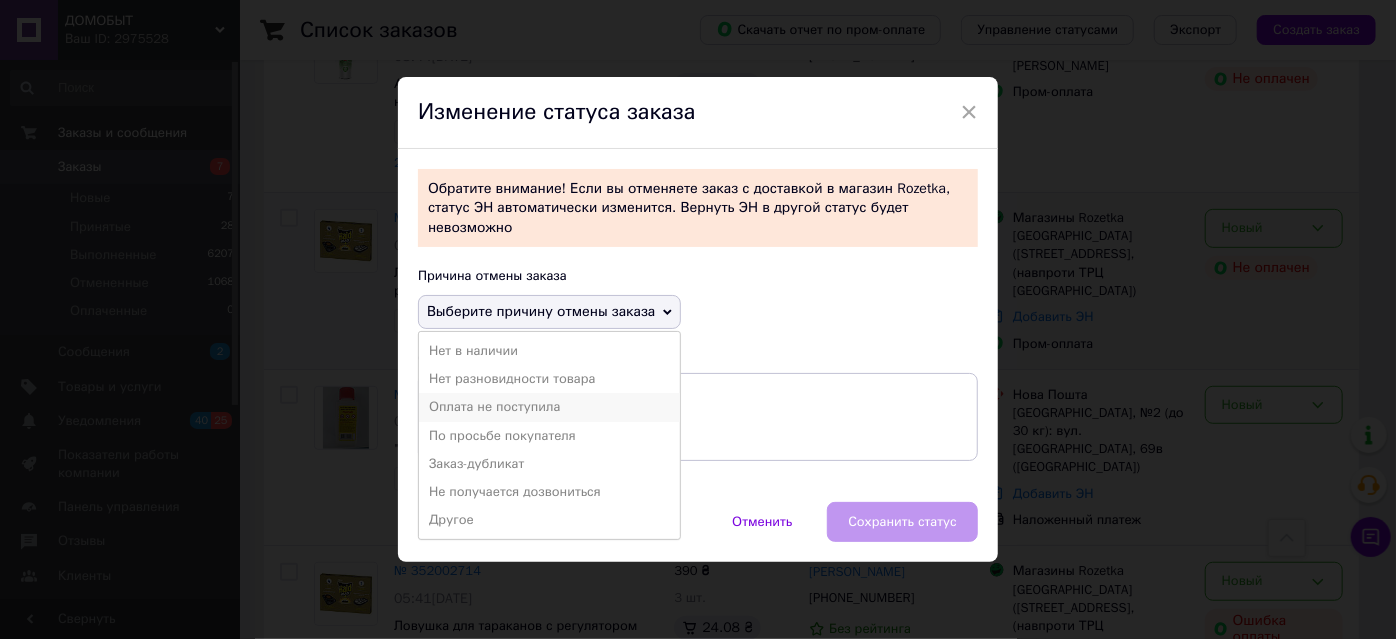 click on "Оплата не поступила" at bounding box center (549, 407) 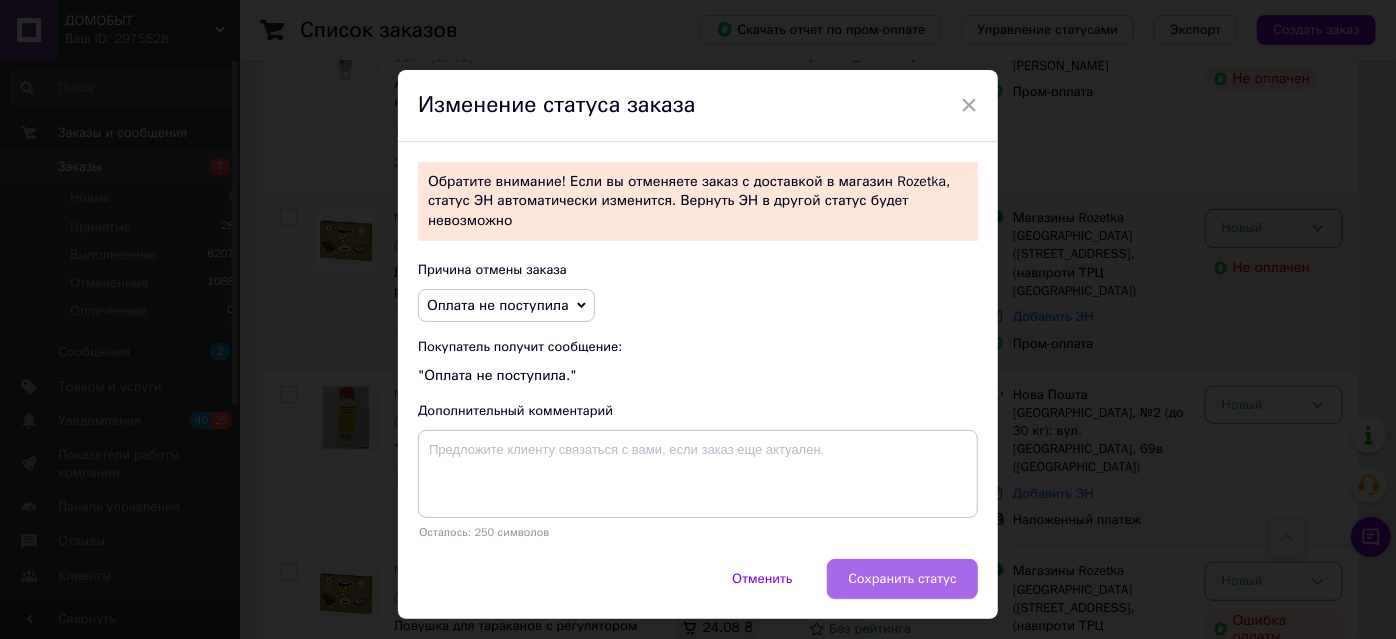 click on "Сохранить статус" at bounding box center [902, 579] 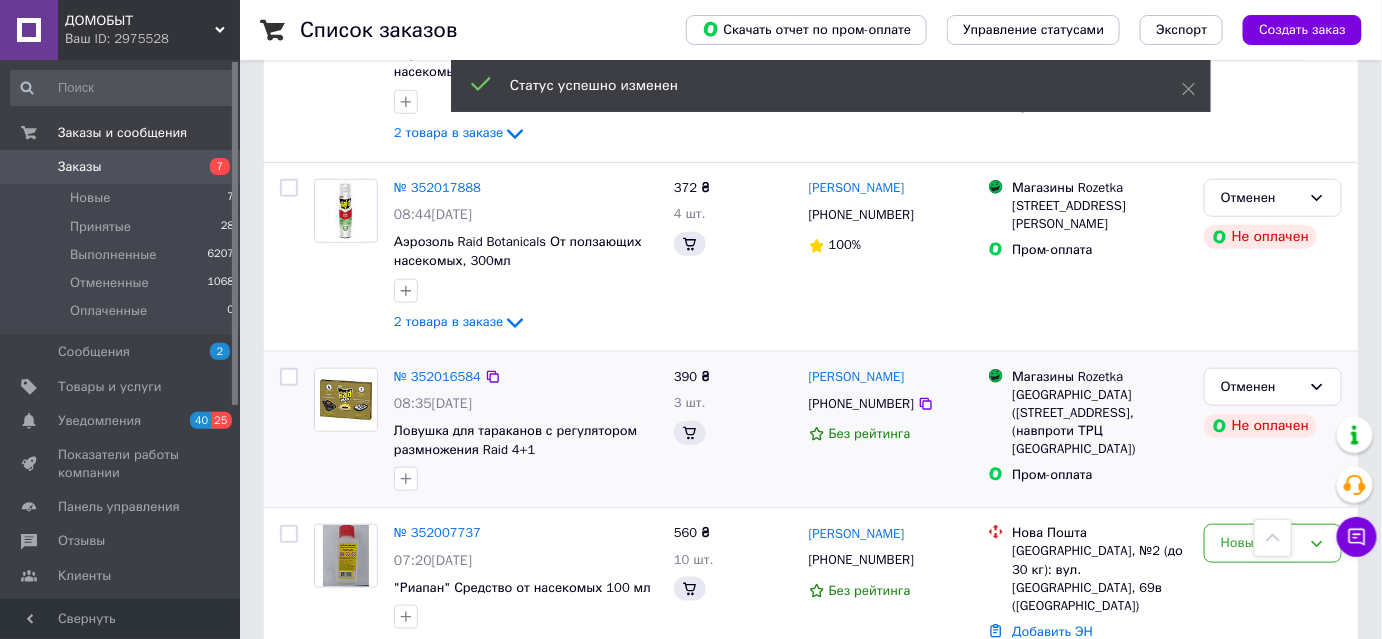 scroll, scrollTop: 556, scrollLeft: 0, axis: vertical 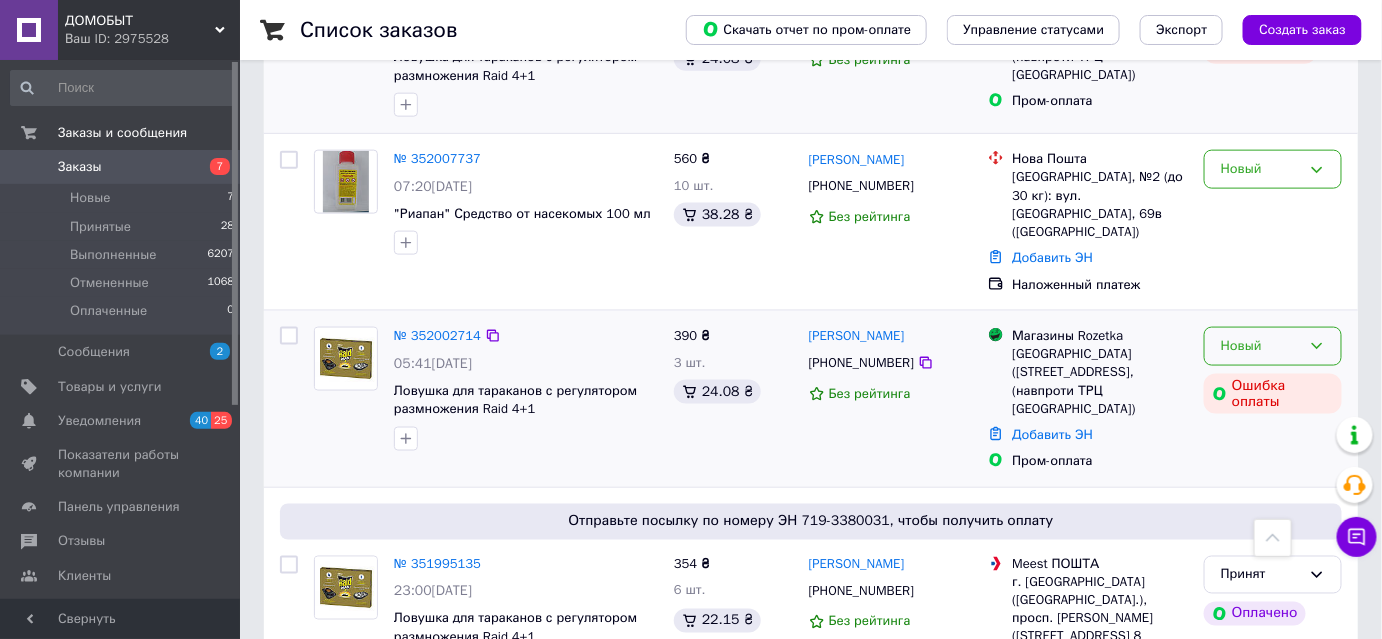 click 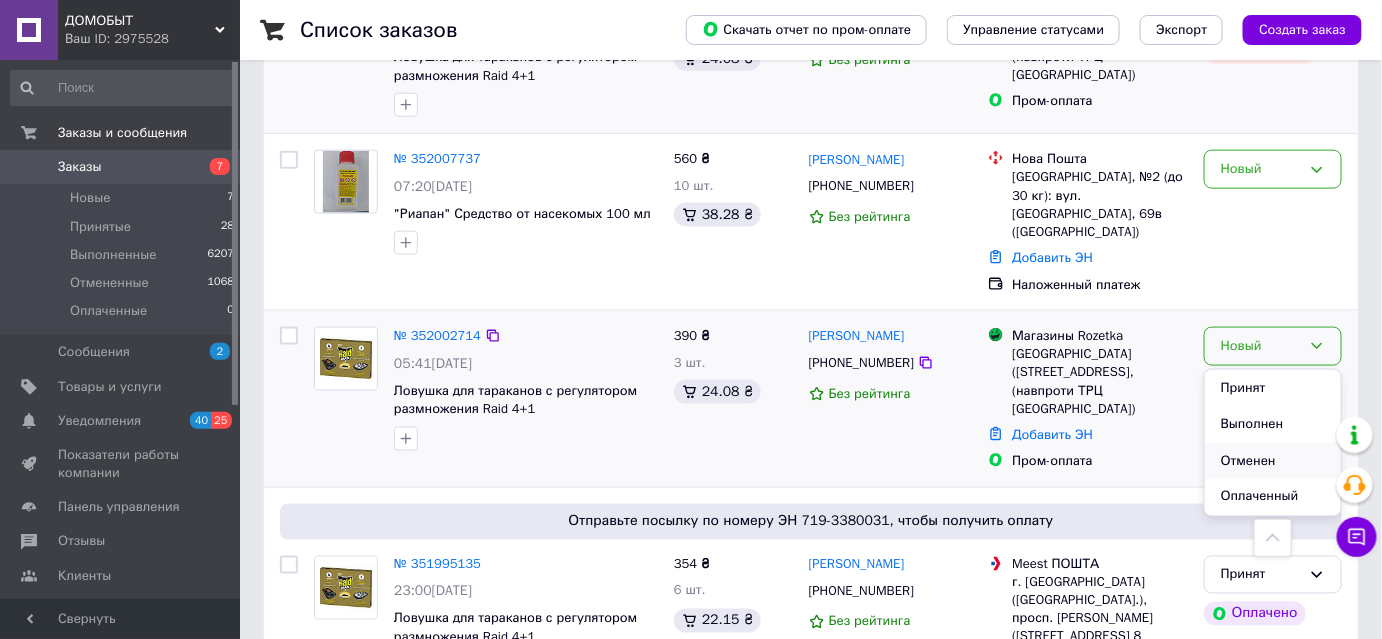 click on "Отменен" at bounding box center [1273, 461] 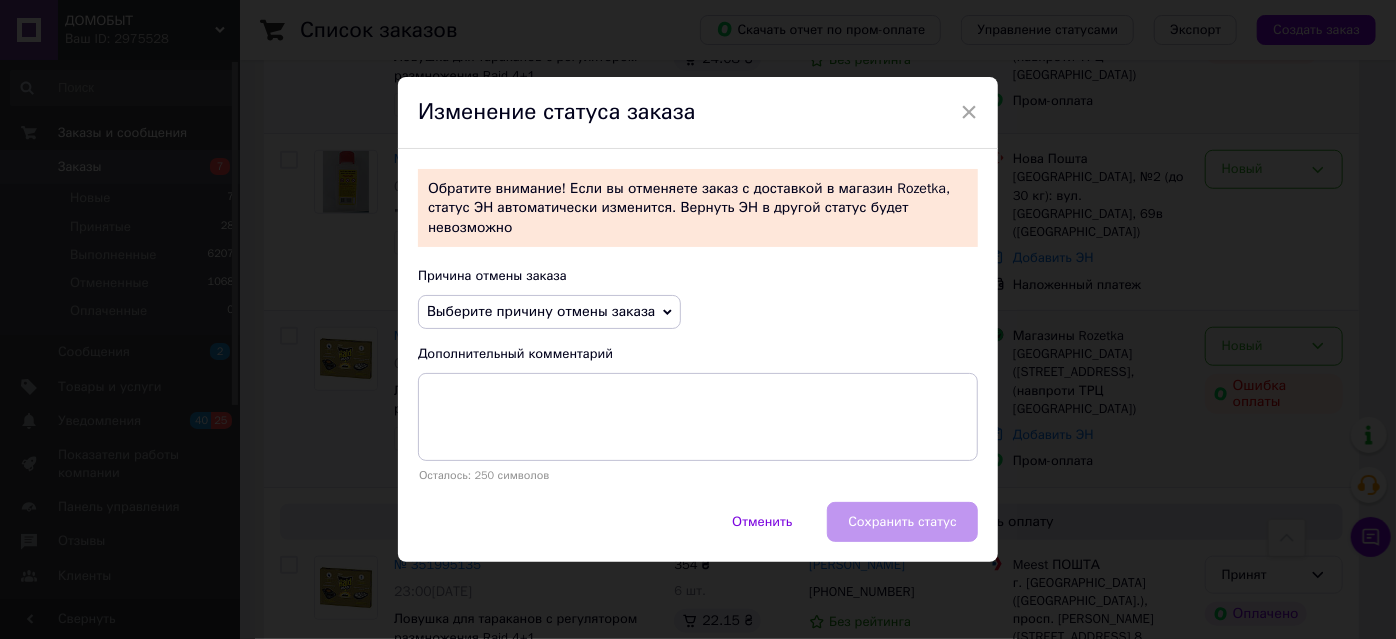 click 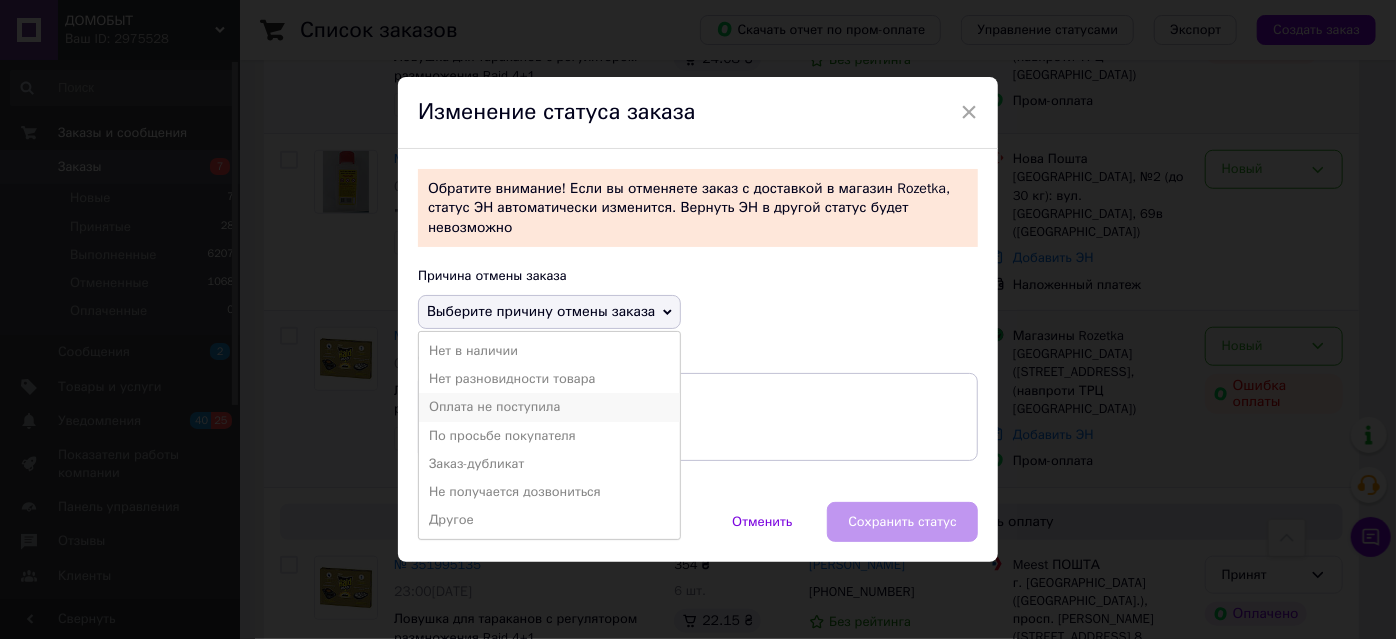 click on "Оплата не поступила" at bounding box center (549, 407) 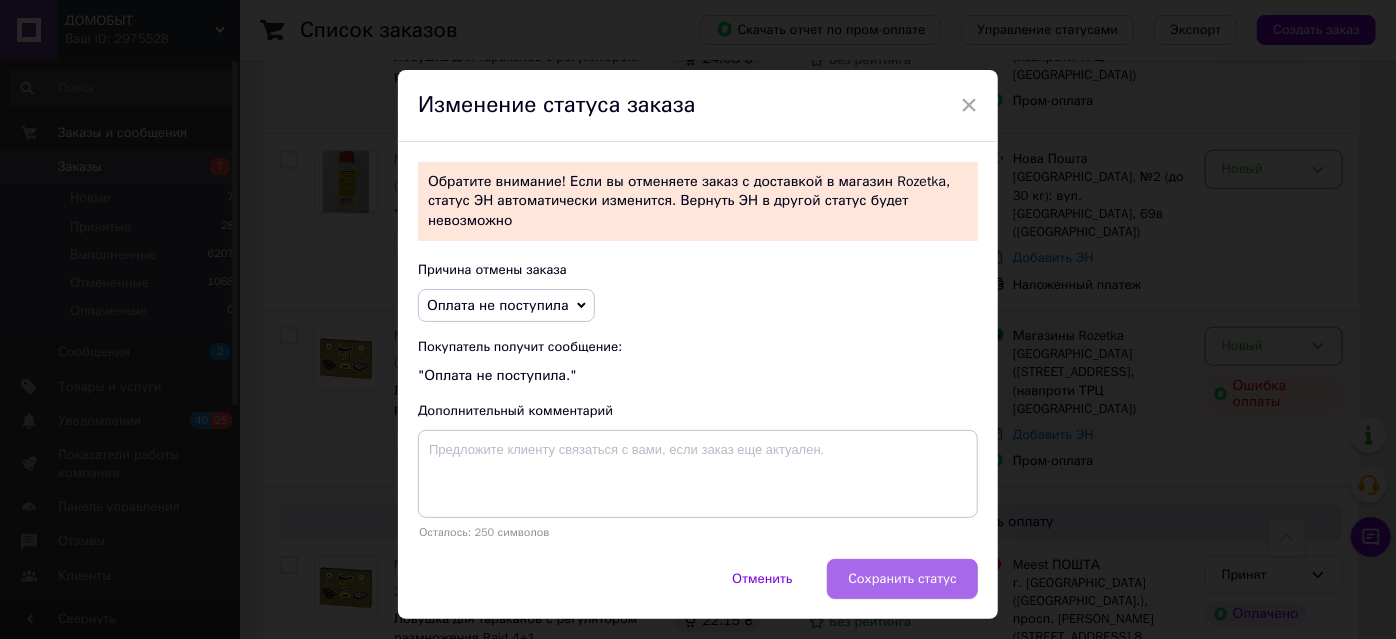 click on "Сохранить статус" at bounding box center (902, 579) 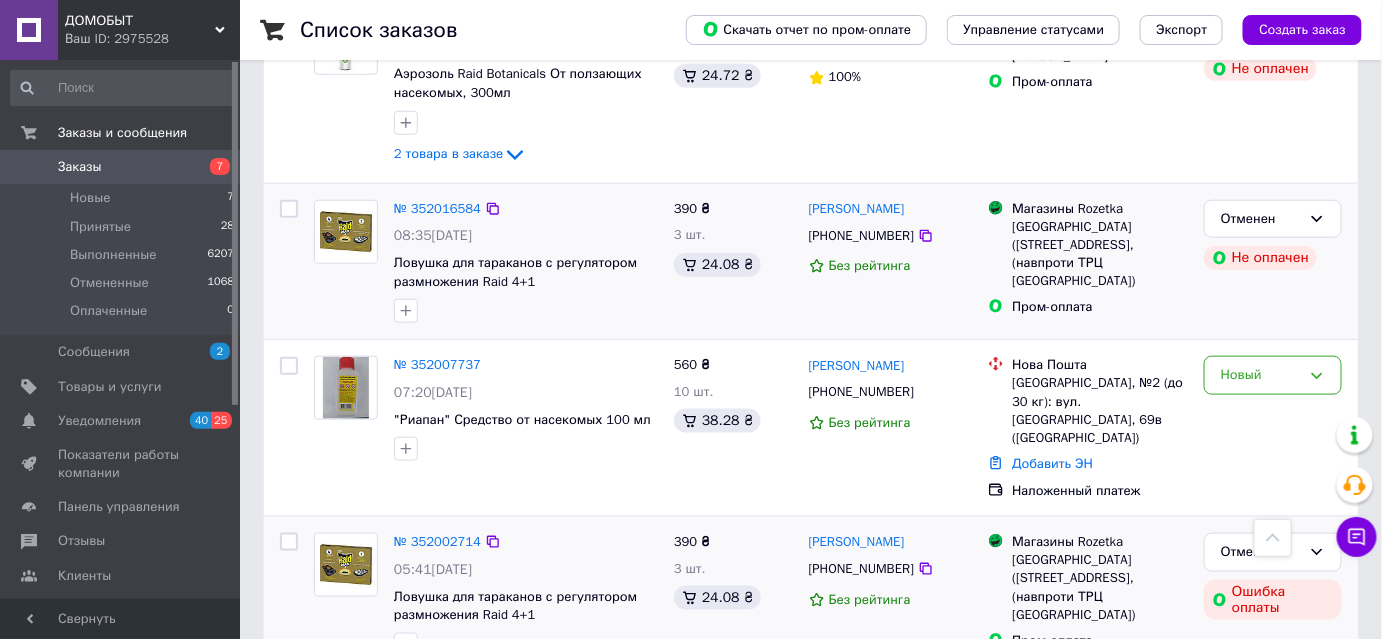 scroll, scrollTop: 507, scrollLeft: 0, axis: vertical 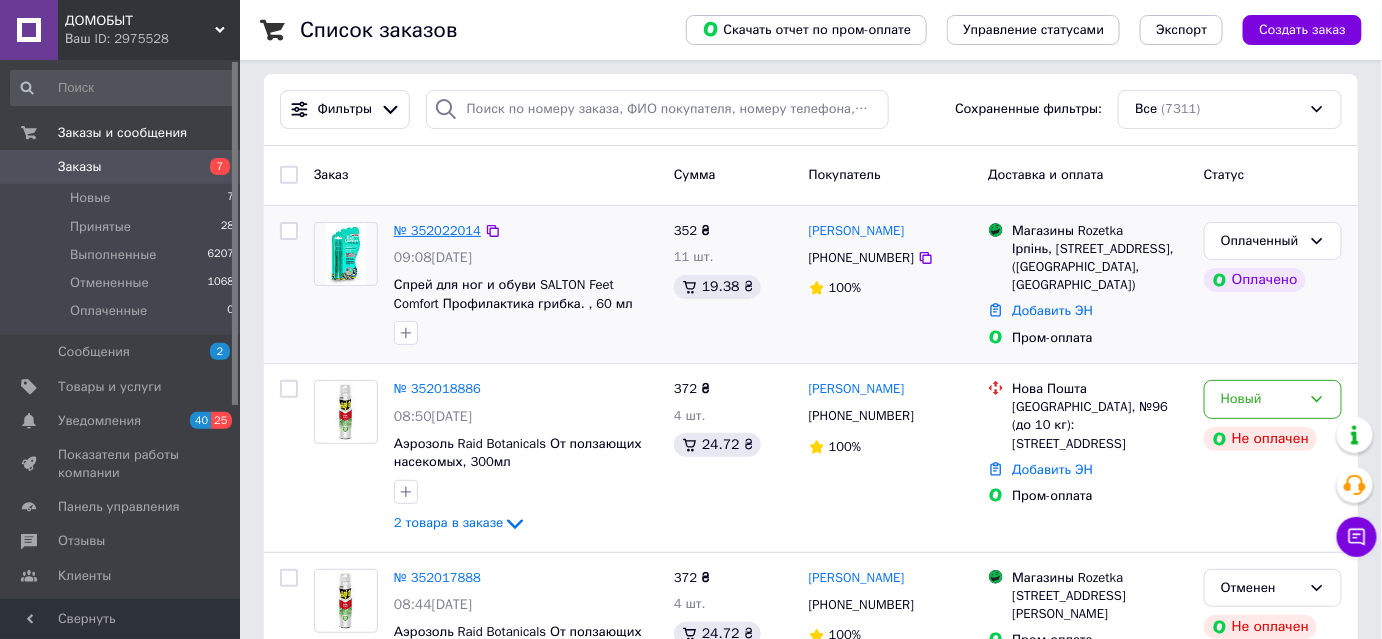 click on "№ 352022014" at bounding box center [437, 230] 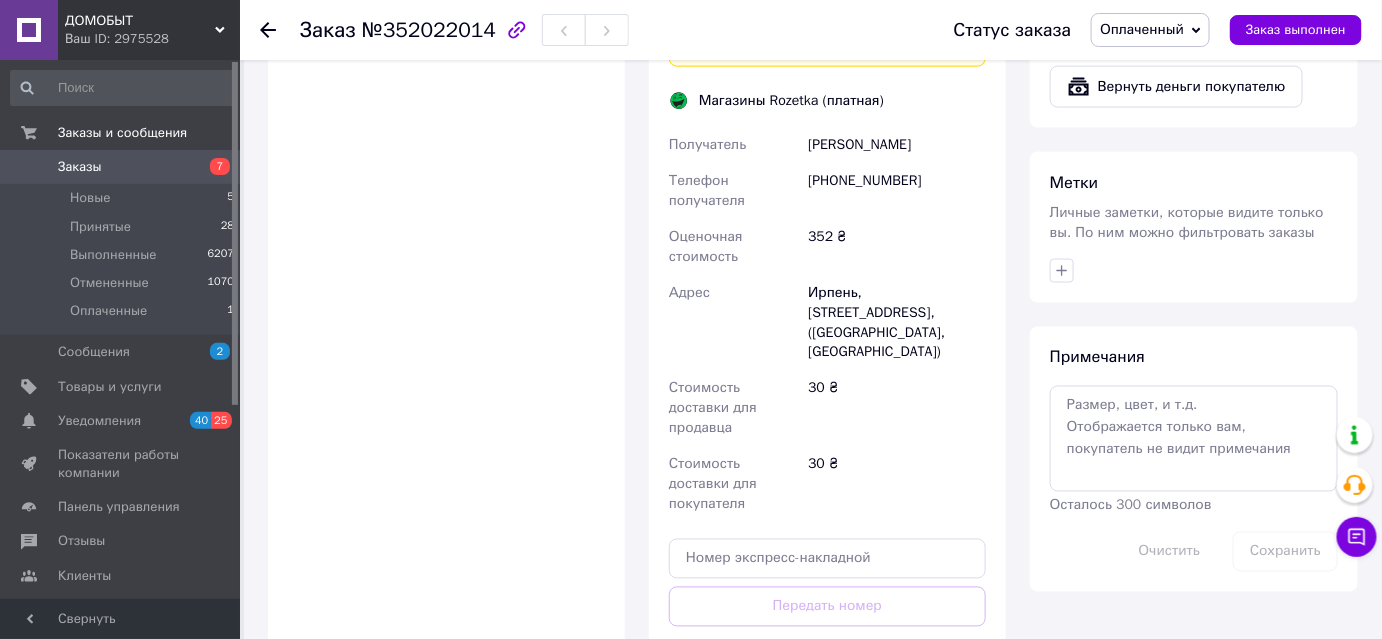 scroll, scrollTop: 954, scrollLeft: 0, axis: vertical 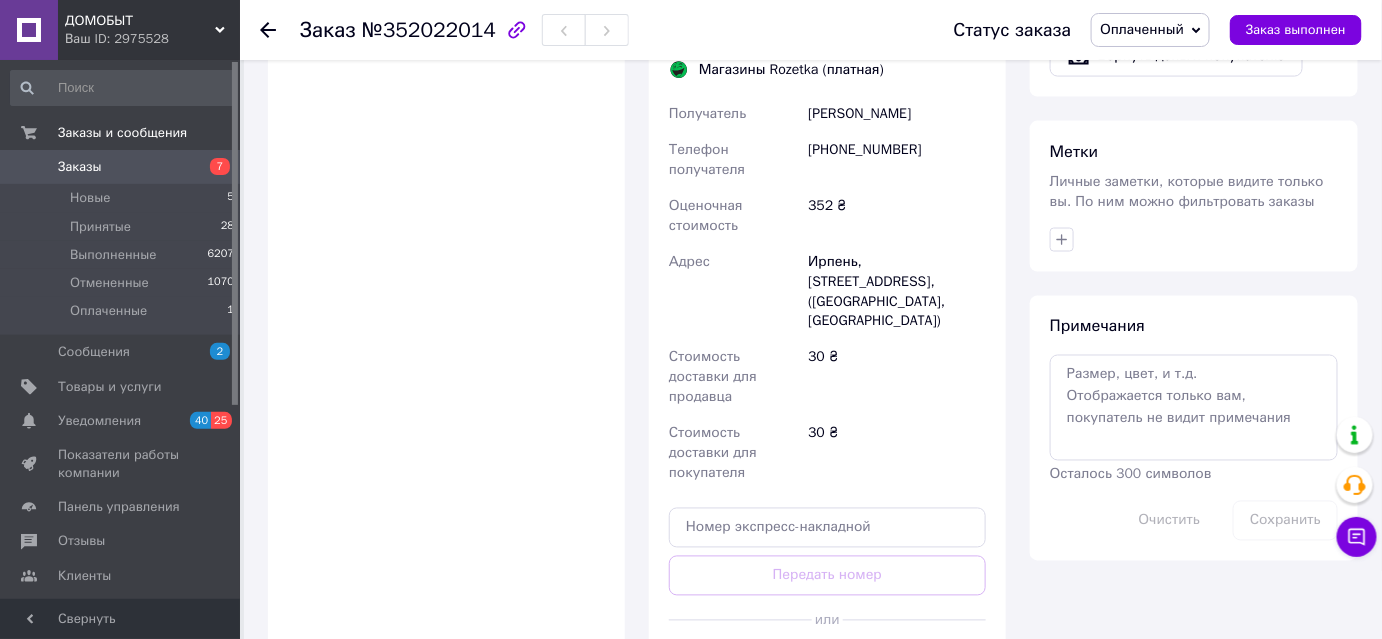 click on "Сгенерировать ЭН" at bounding box center (827, 665) 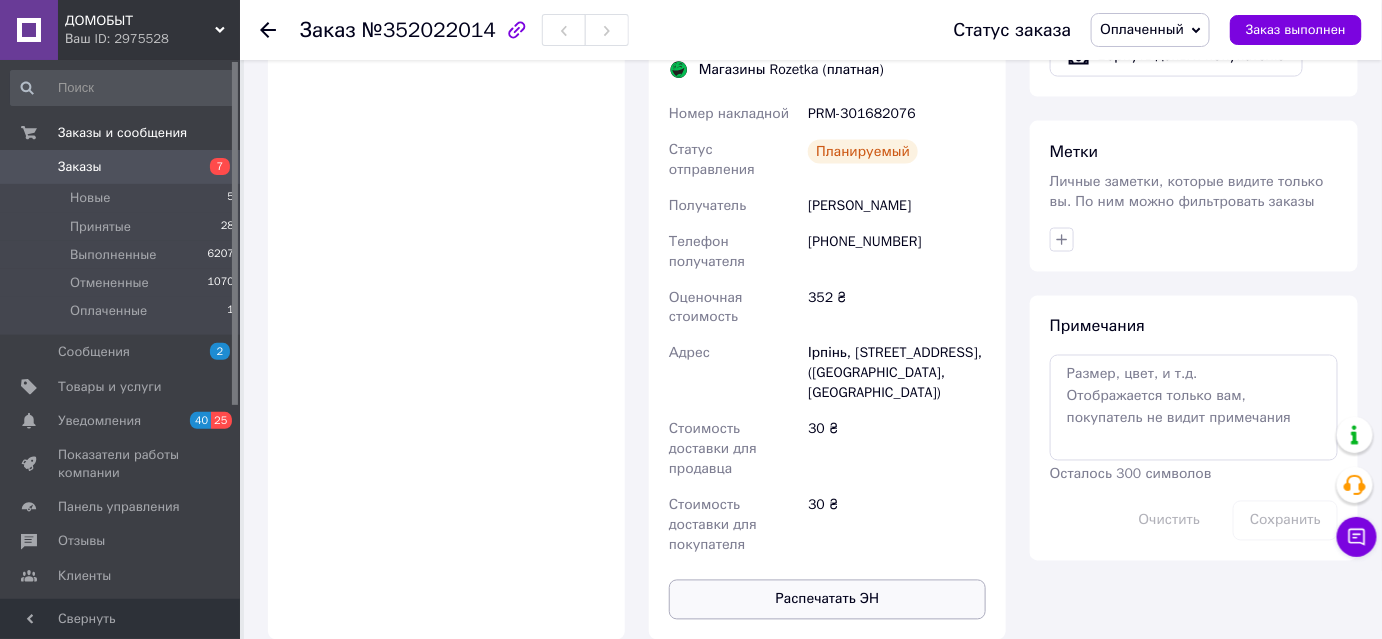 click on "Распечатать ЭН" at bounding box center [827, 600] 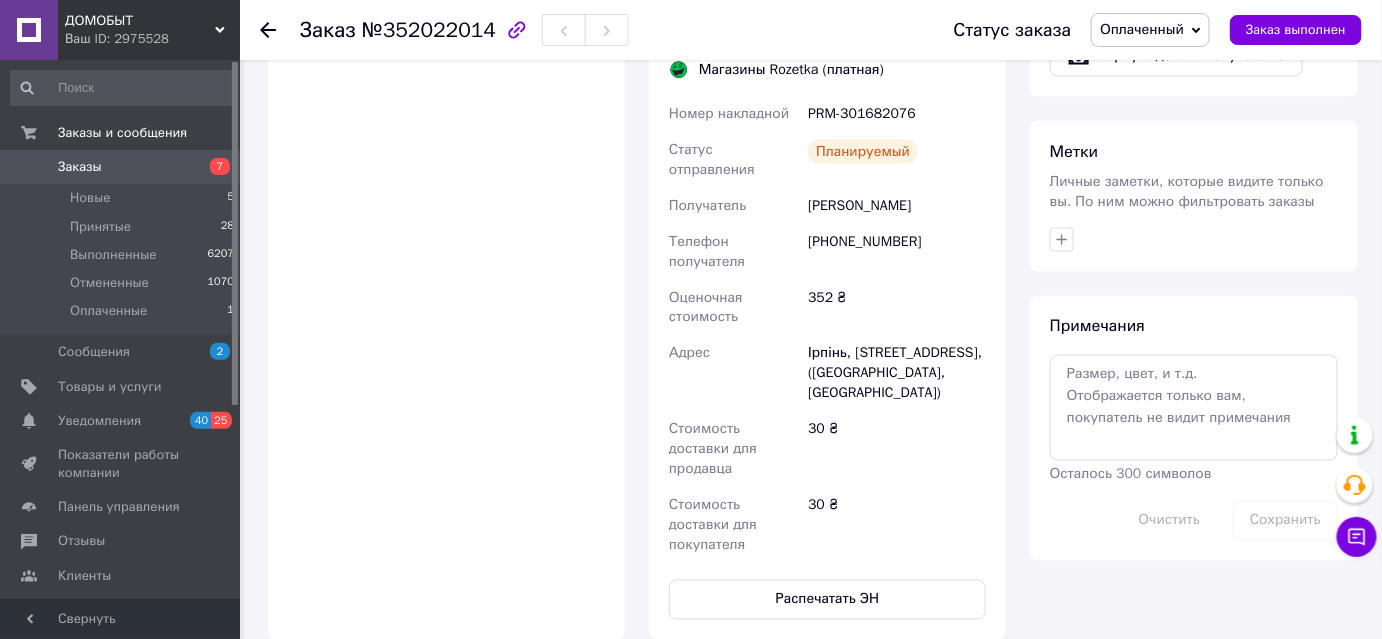 click 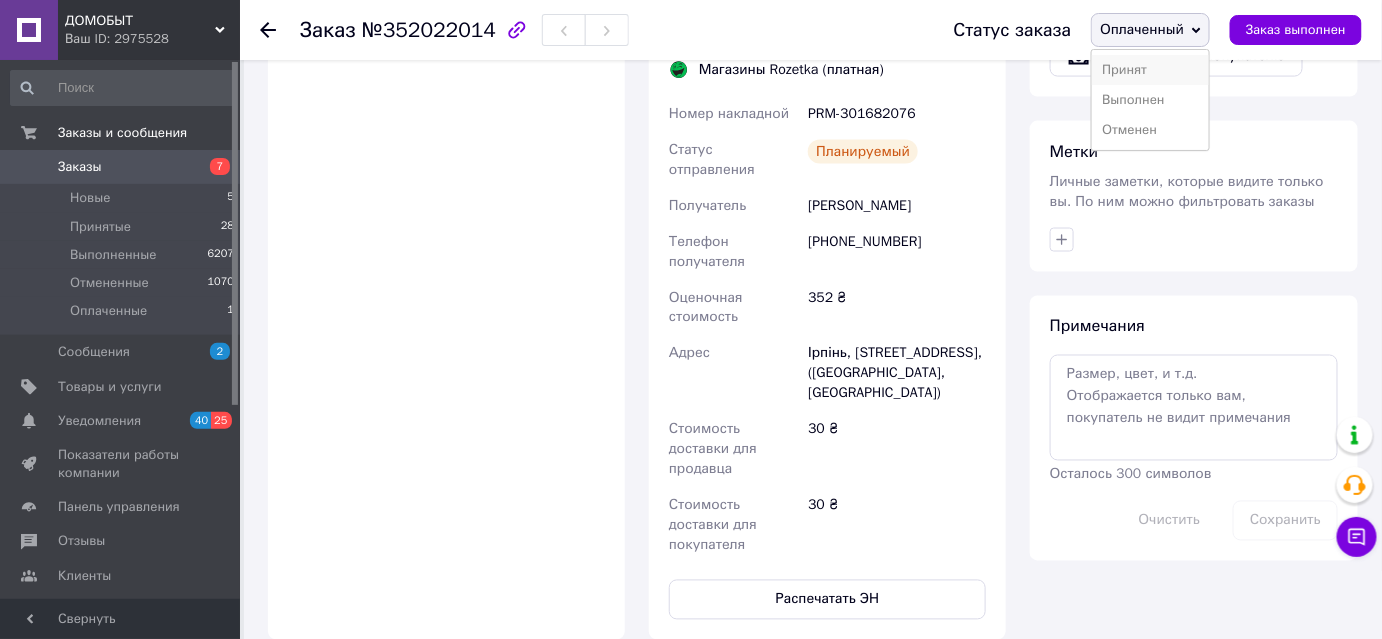 click on "Принят" at bounding box center (1150, 70) 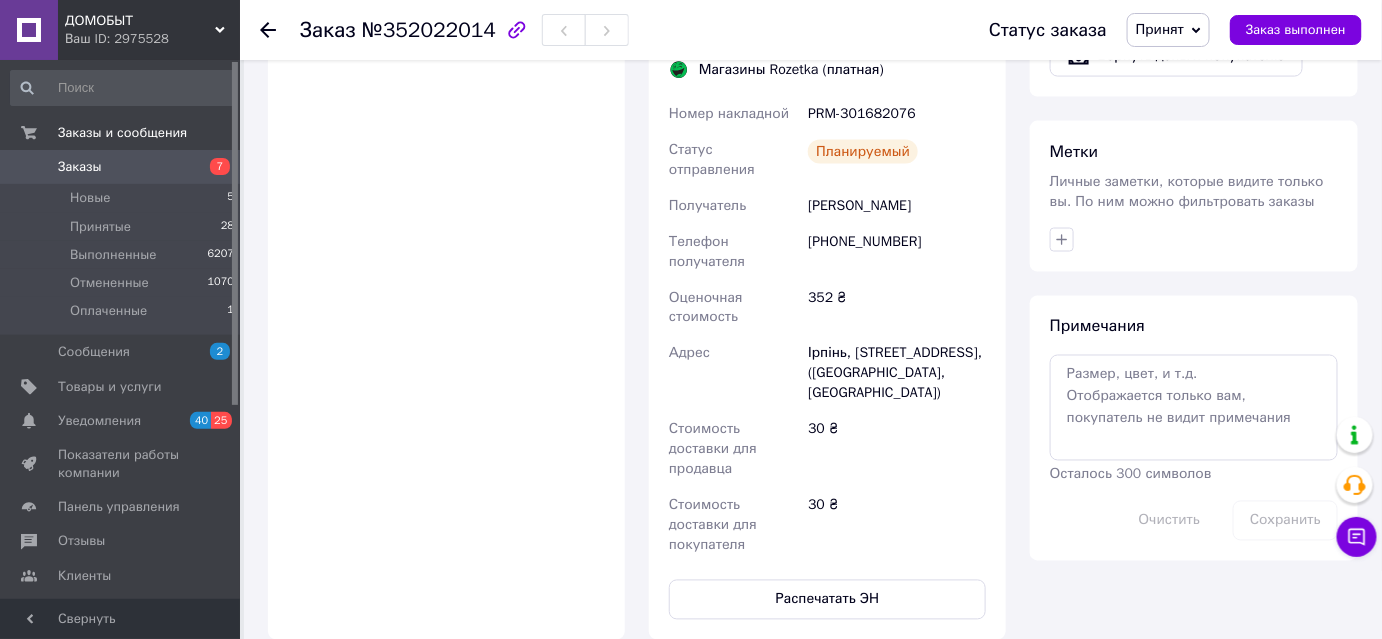 click 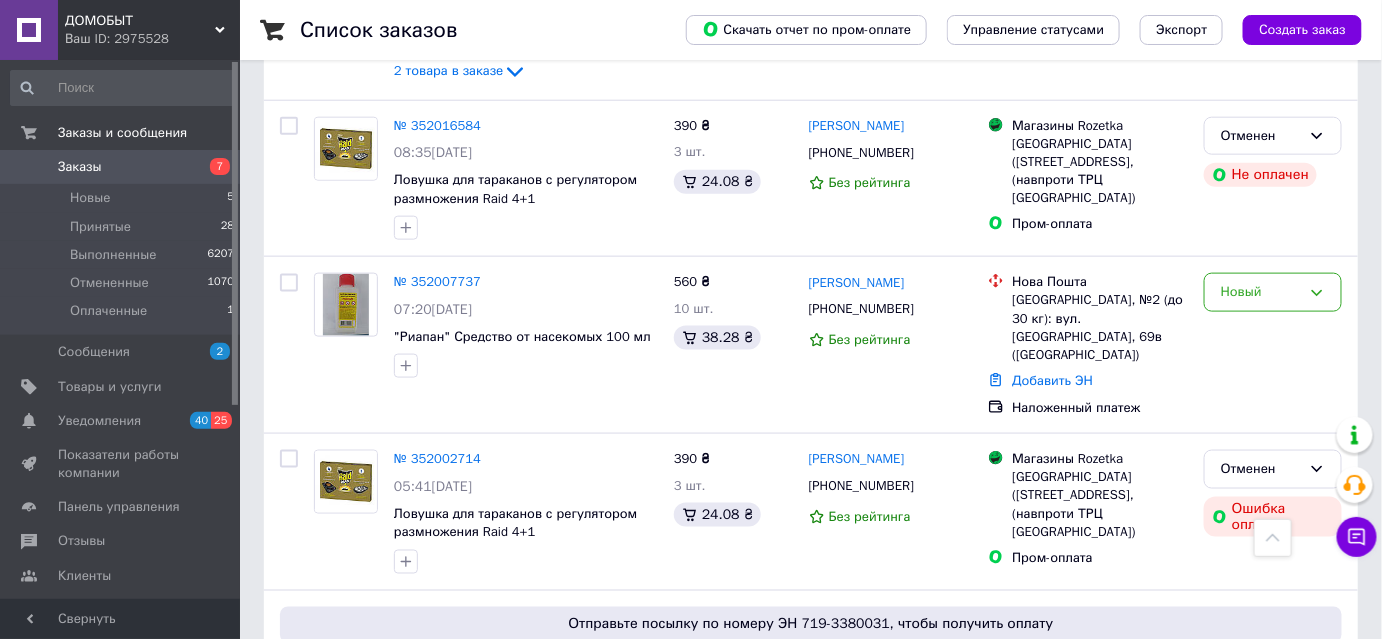 scroll, scrollTop: 685, scrollLeft: 0, axis: vertical 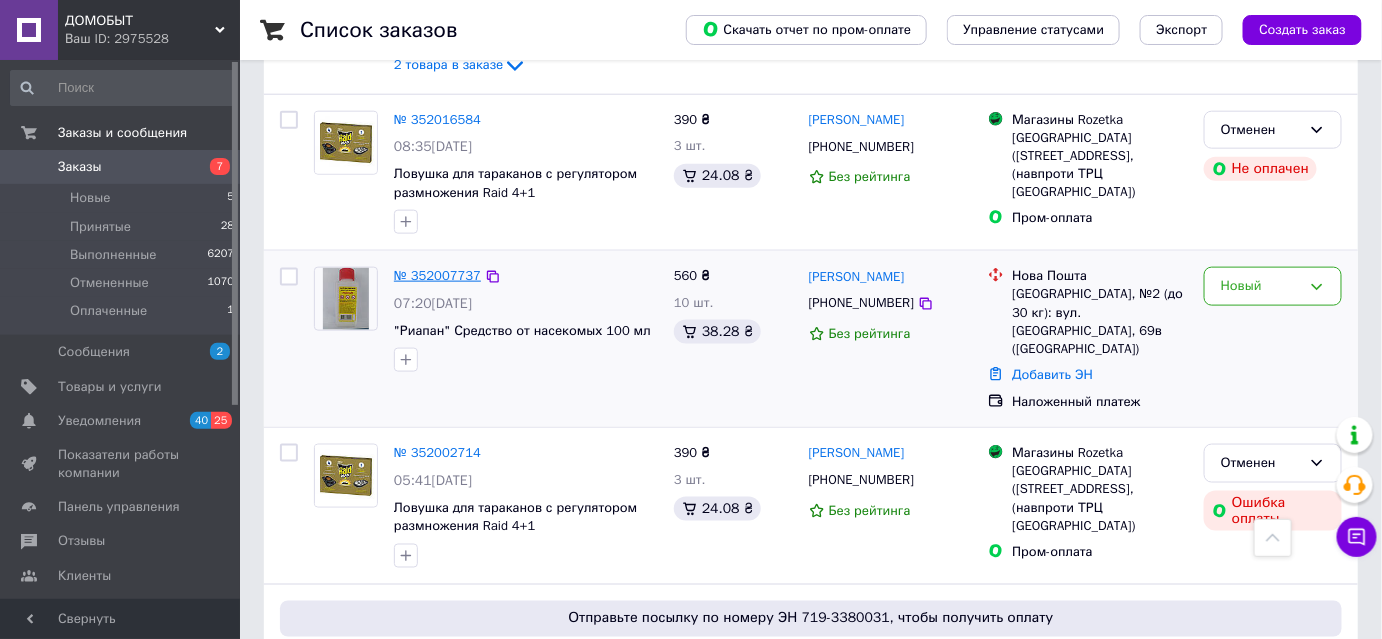 click on "№ 352007737" at bounding box center (437, 275) 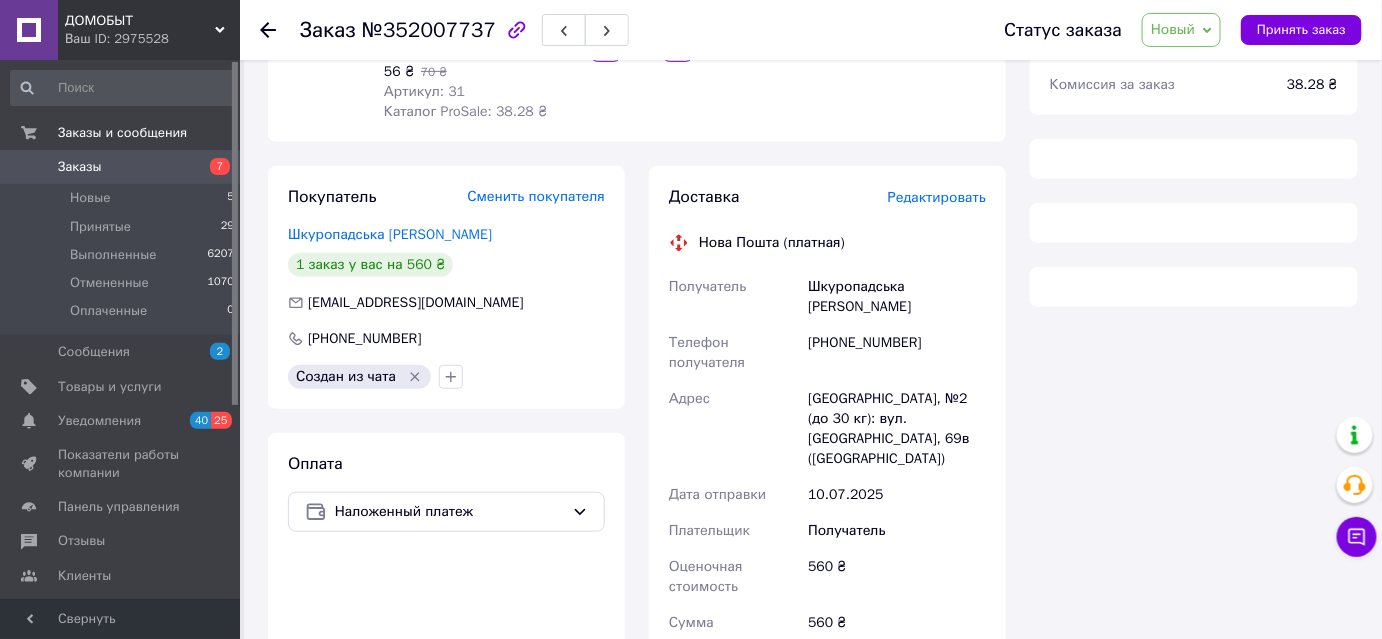 scroll, scrollTop: 685, scrollLeft: 0, axis: vertical 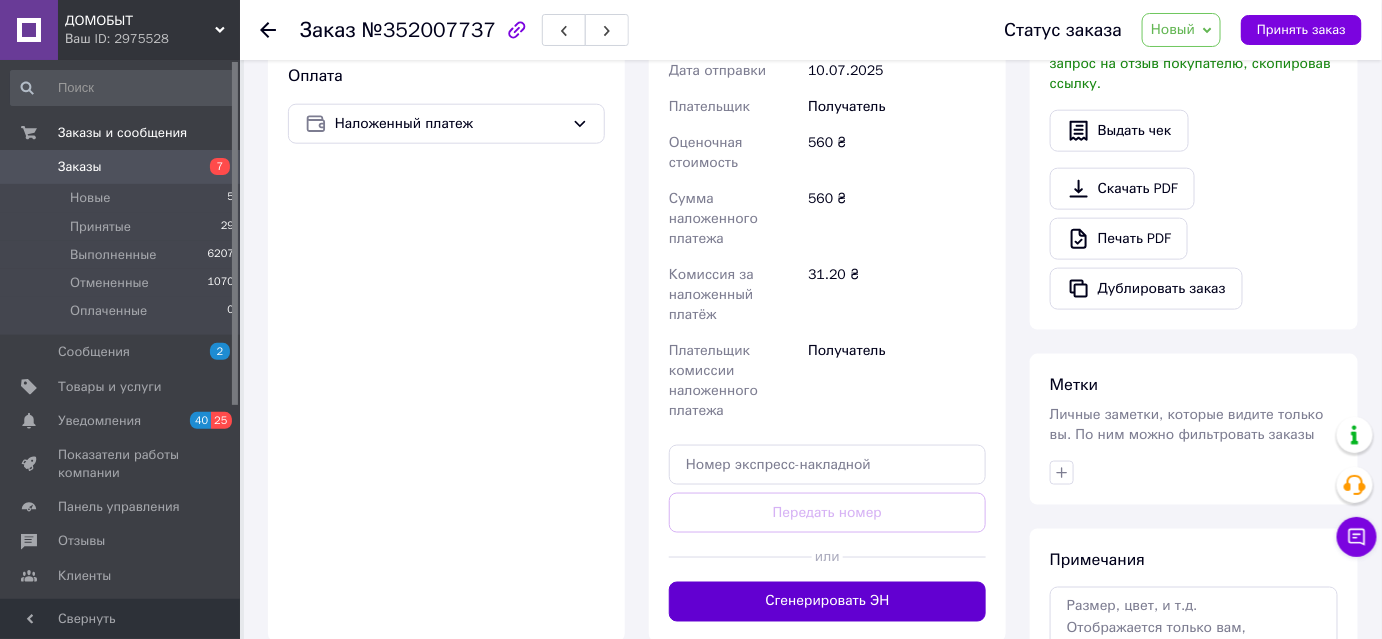 click on "Сгенерировать ЭН" at bounding box center [827, 602] 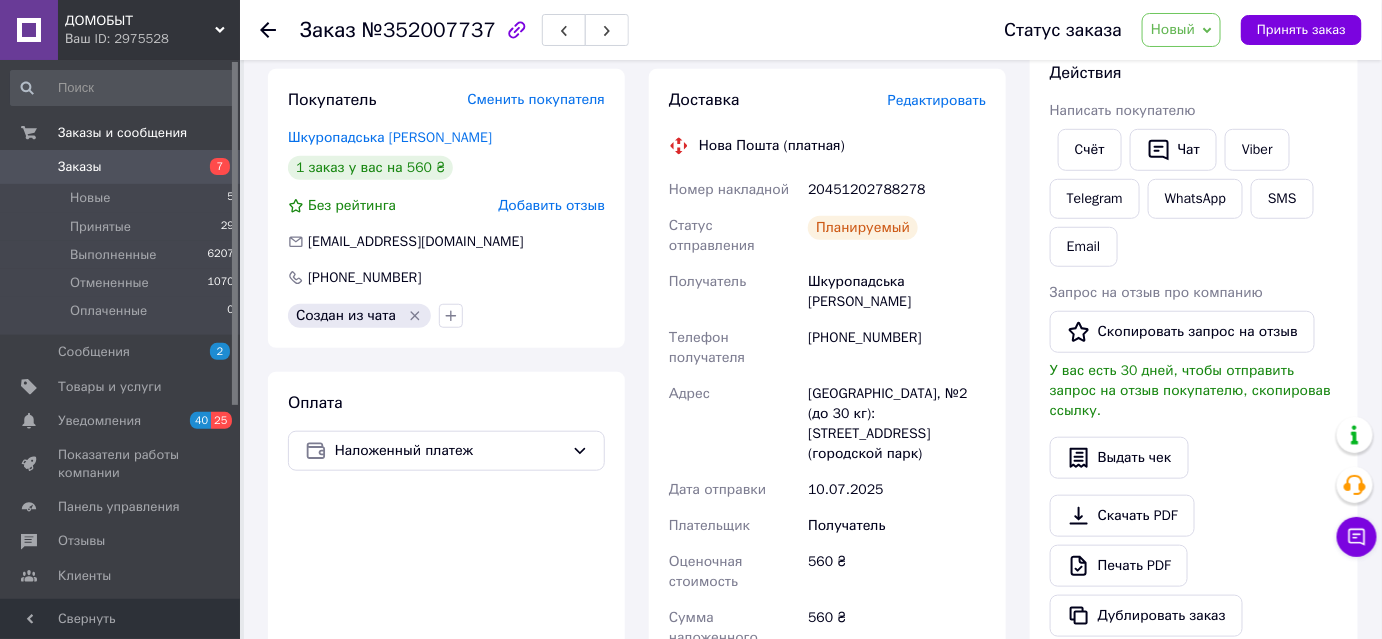 scroll, scrollTop: 378, scrollLeft: 0, axis: vertical 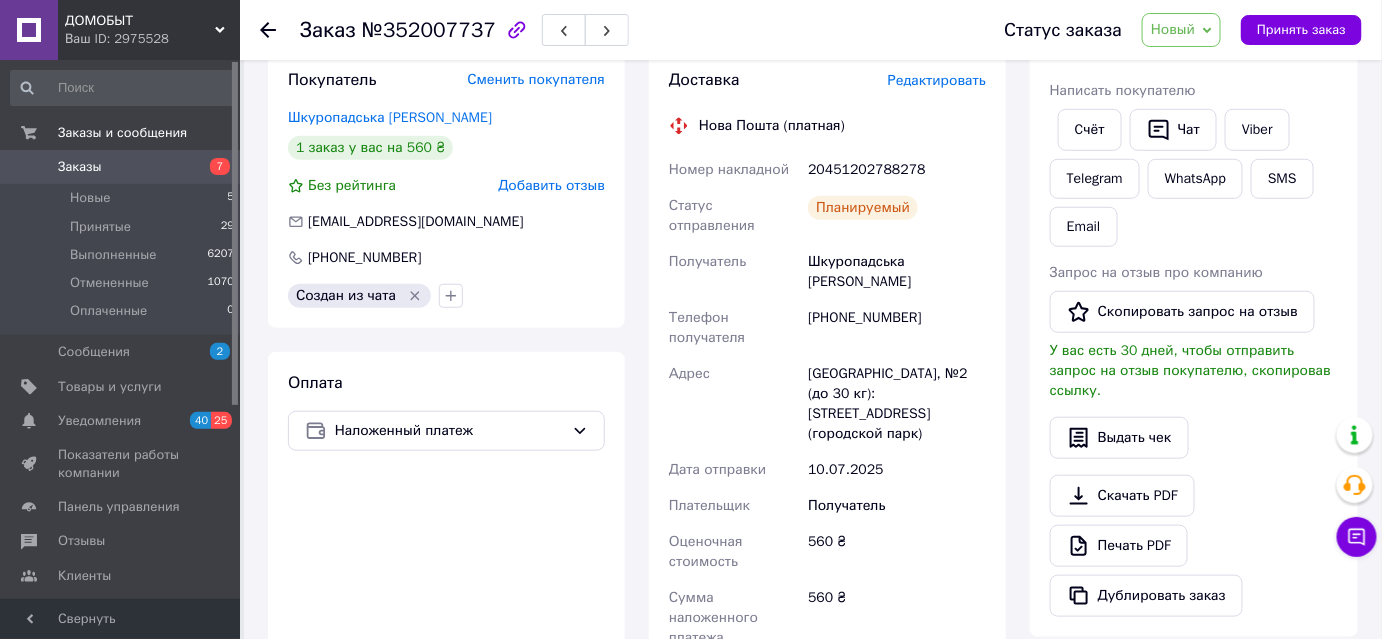 click 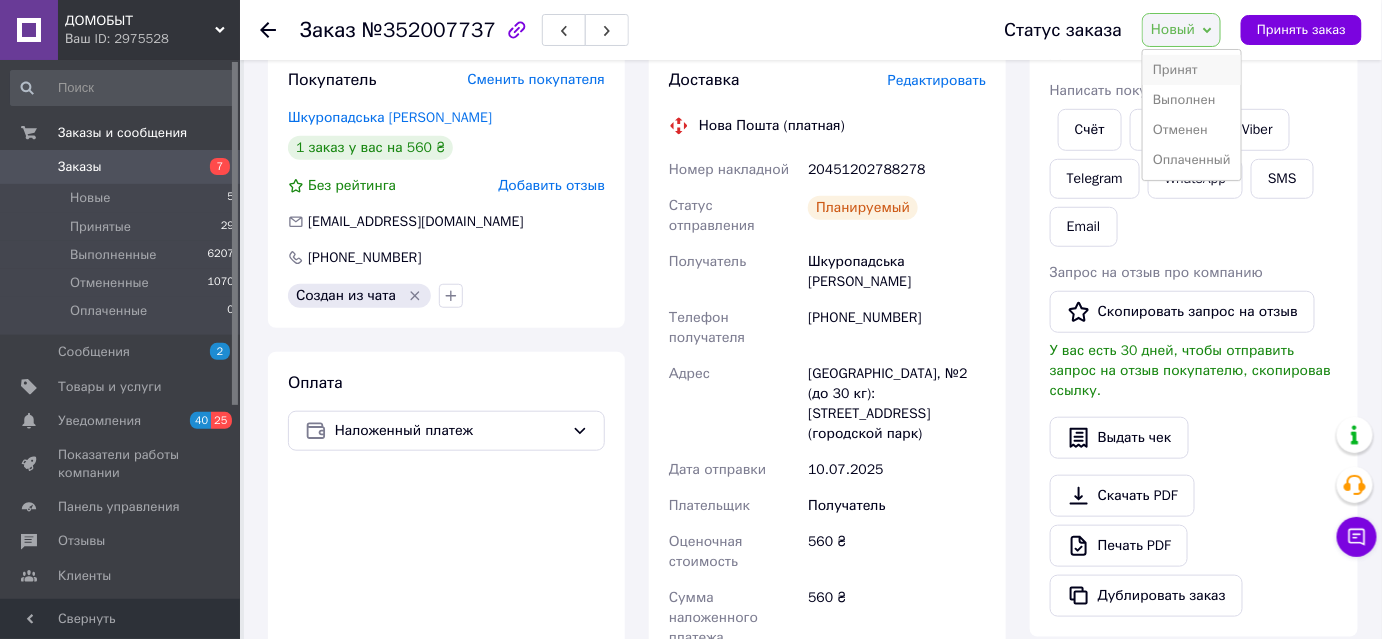 click on "Принят" at bounding box center [1192, 70] 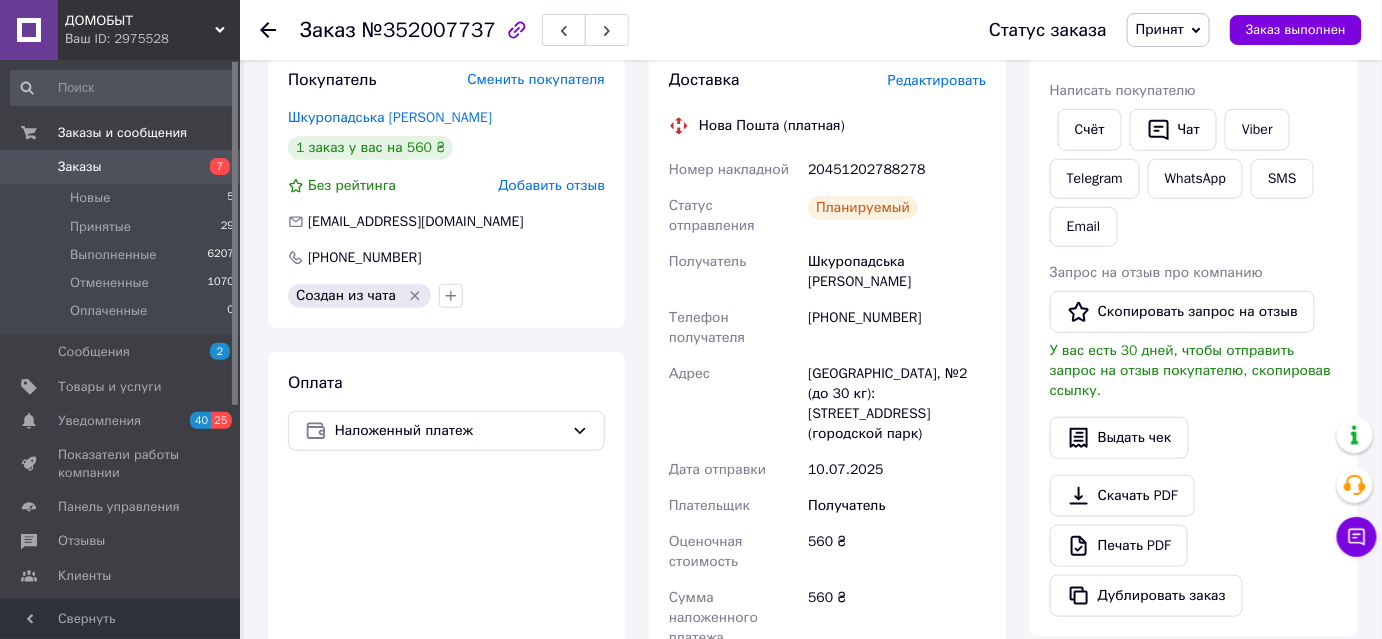 click 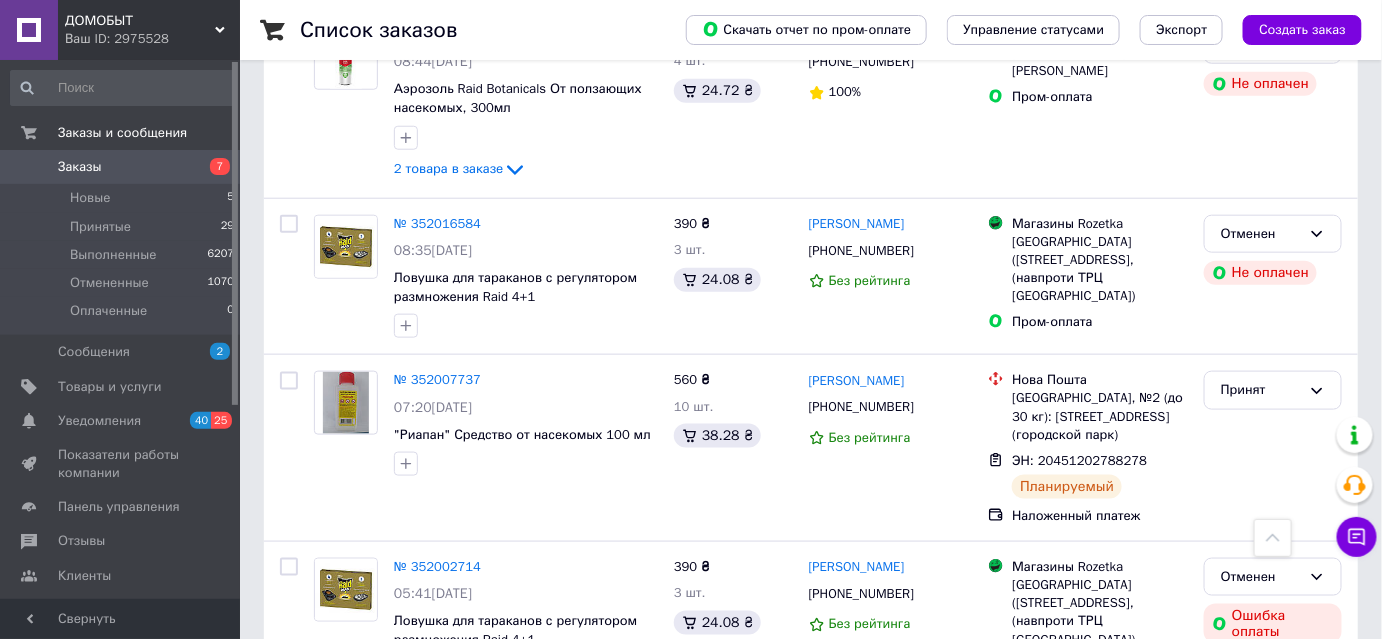 scroll, scrollTop: 618, scrollLeft: 0, axis: vertical 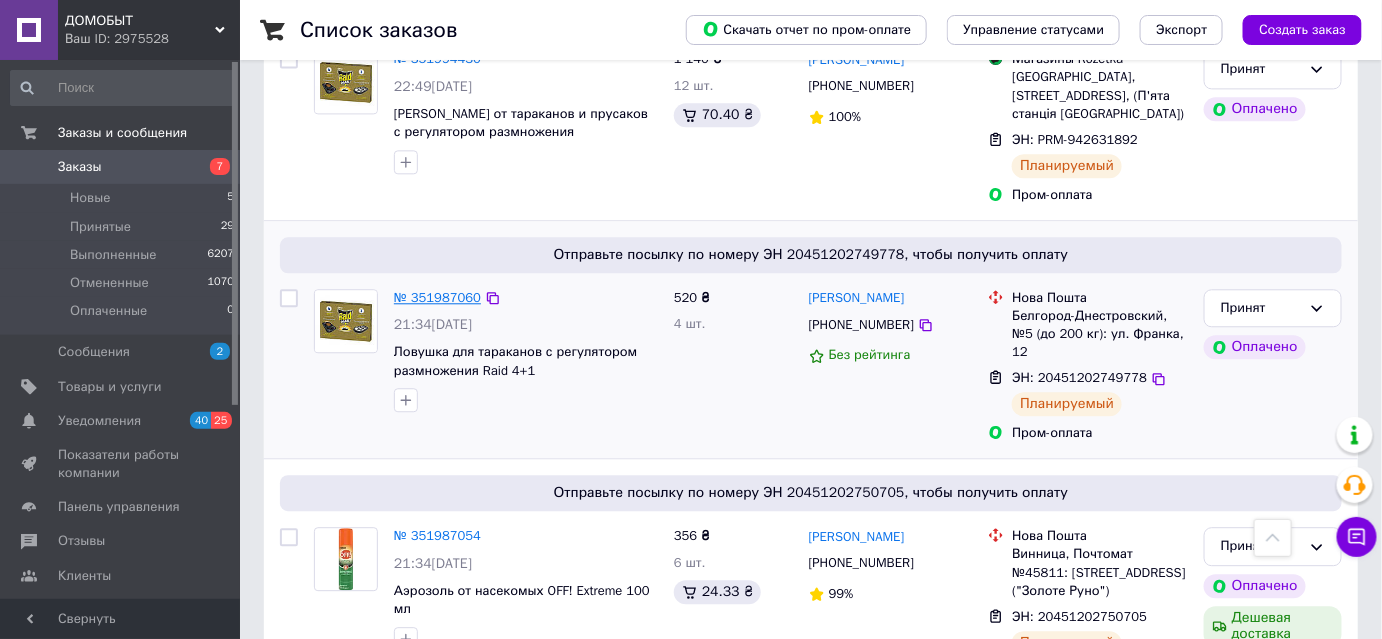 click on "№ 351987060" at bounding box center (437, 297) 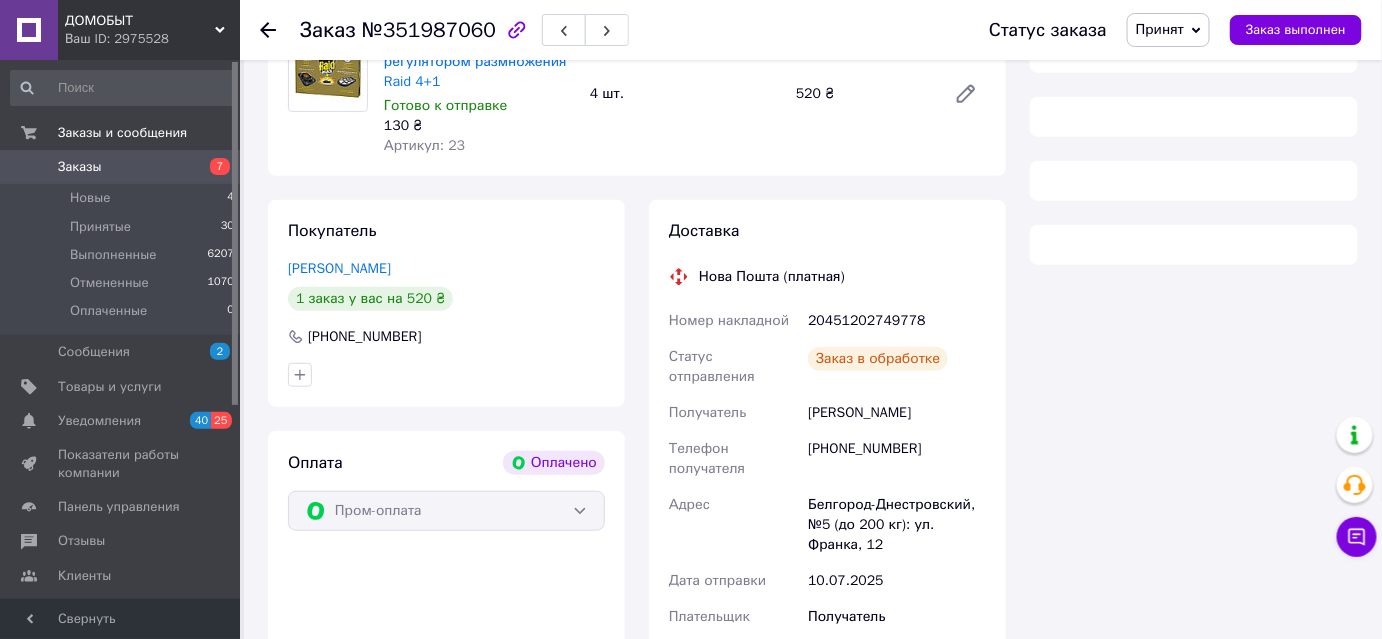 scroll, scrollTop: 805, scrollLeft: 0, axis: vertical 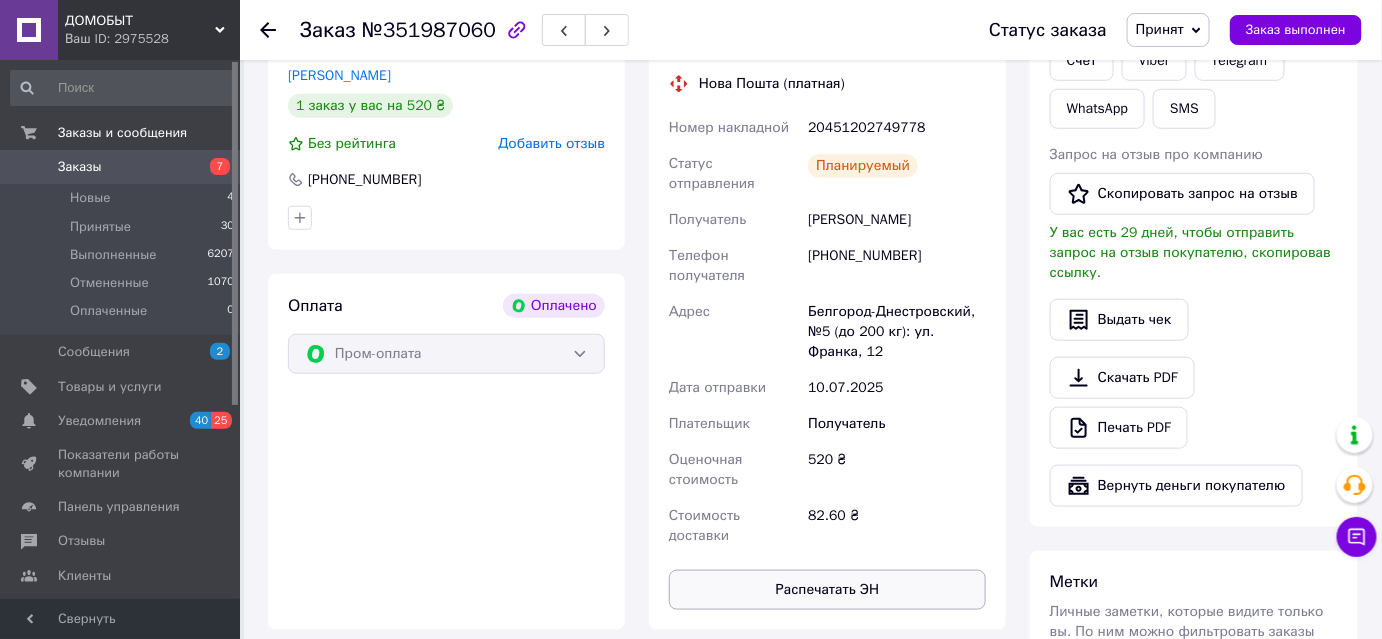 click on "Распечатать ЭН" at bounding box center (827, 590) 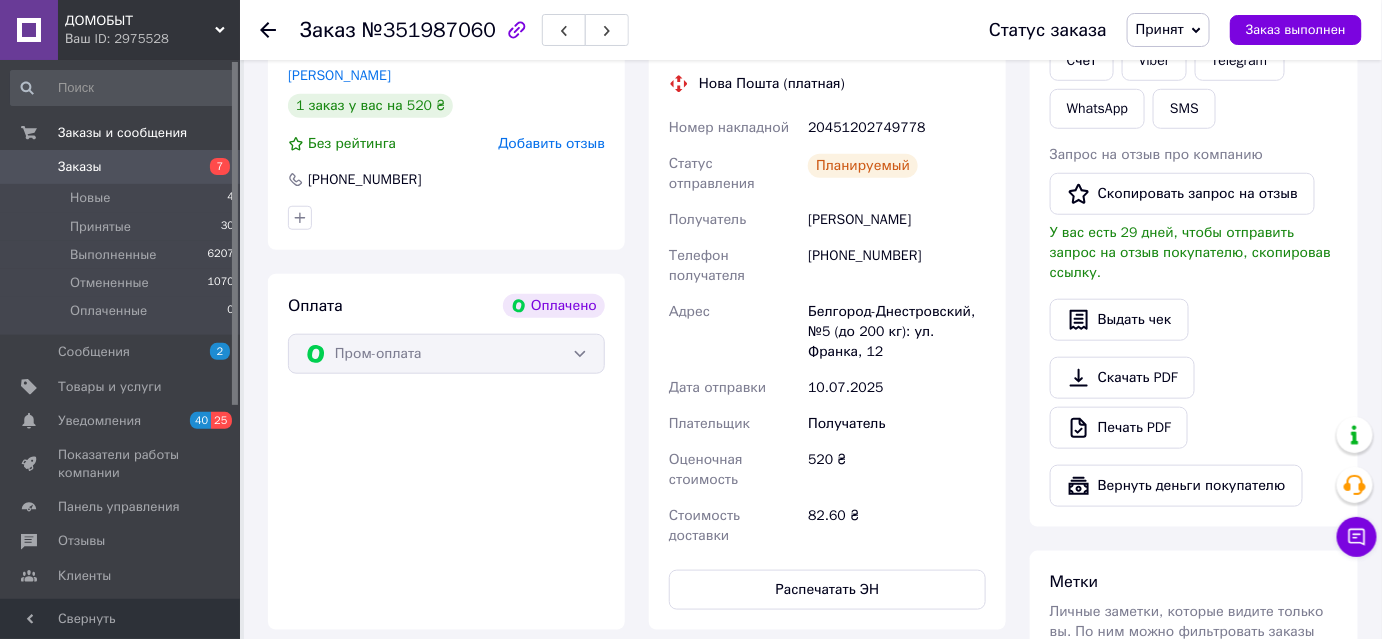 click on "Отправить инструкцию Cчёт Viber Telegram WhatsApp SMS" at bounding box center (1194, 60) 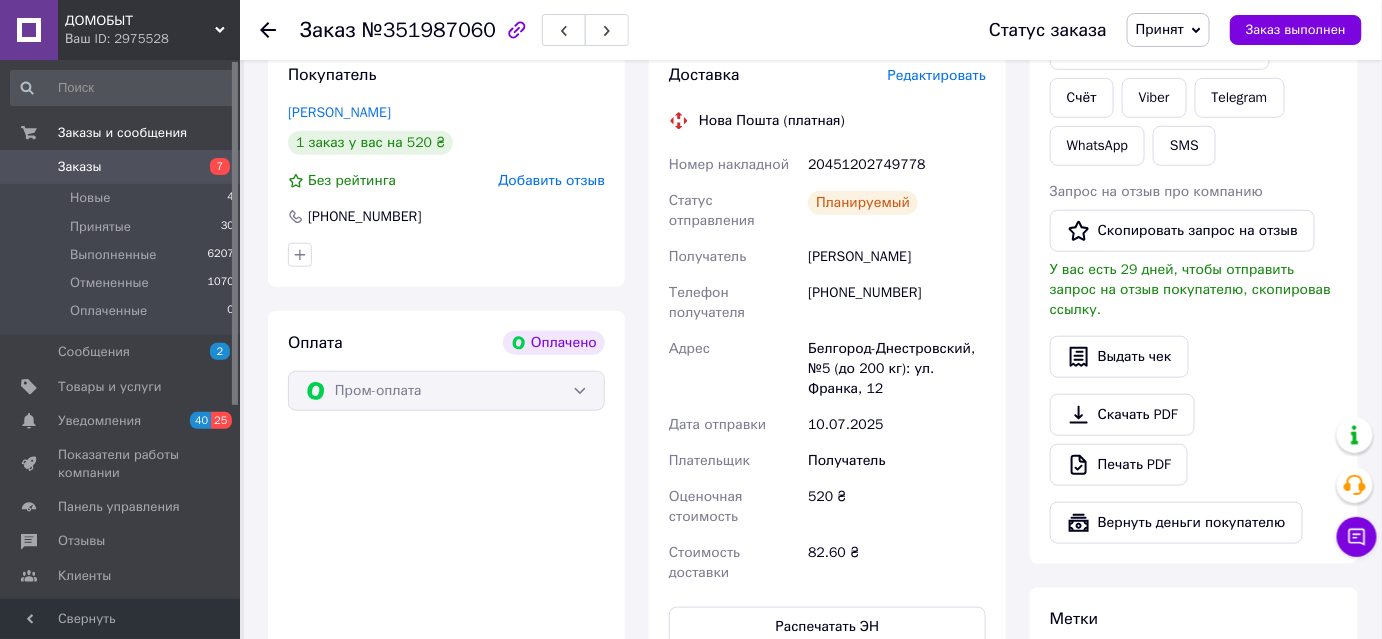 scroll, scrollTop: 381, scrollLeft: 0, axis: vertical 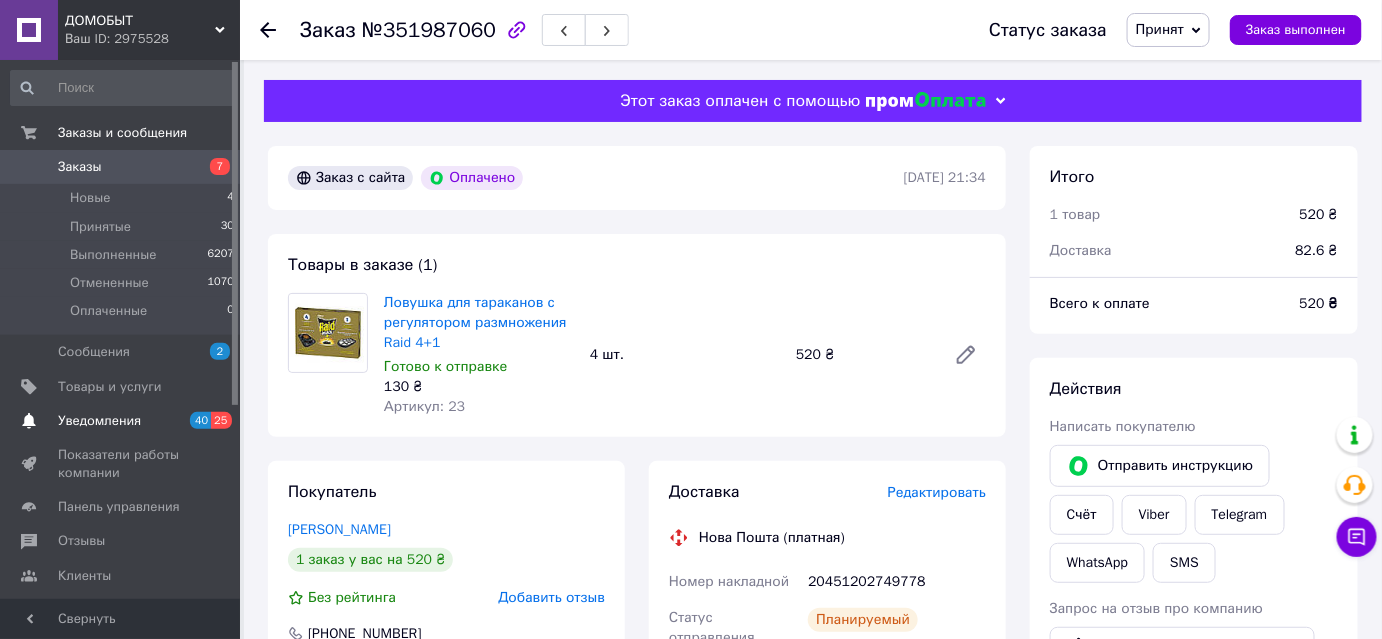 click on "Уведомления" at bounding box center [99, 421] 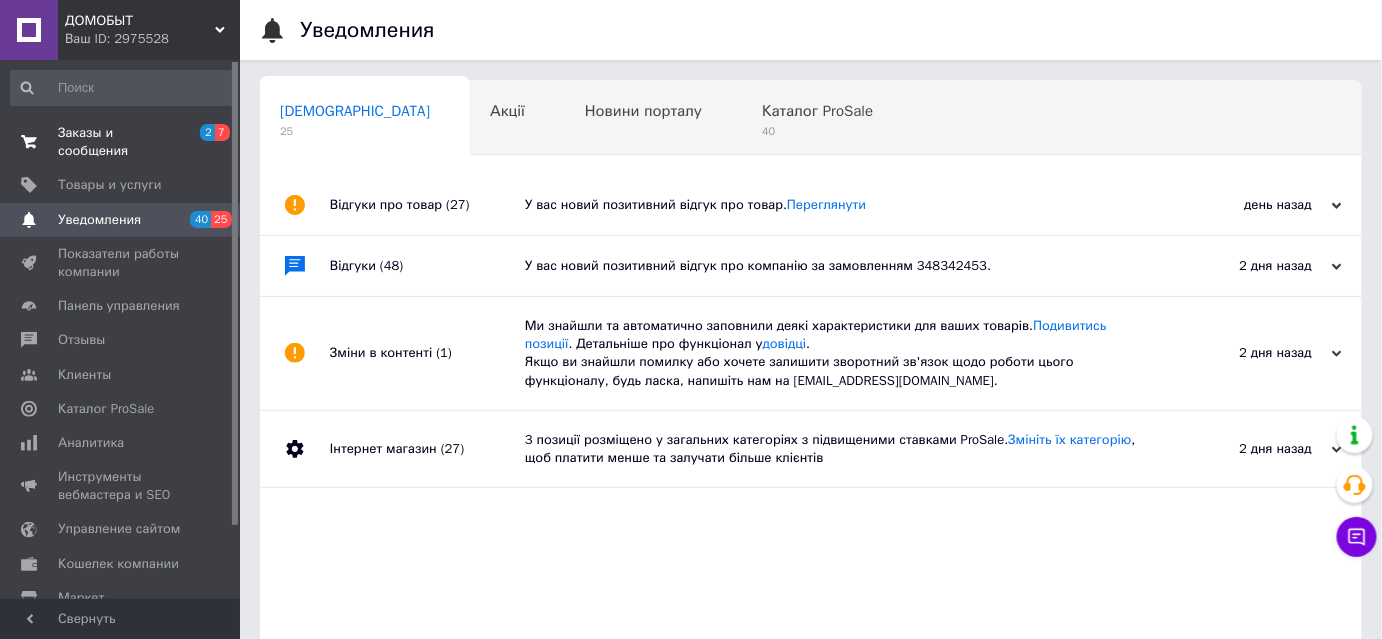 click on "Заказы и сообщения" at bounding box center (121, 142) 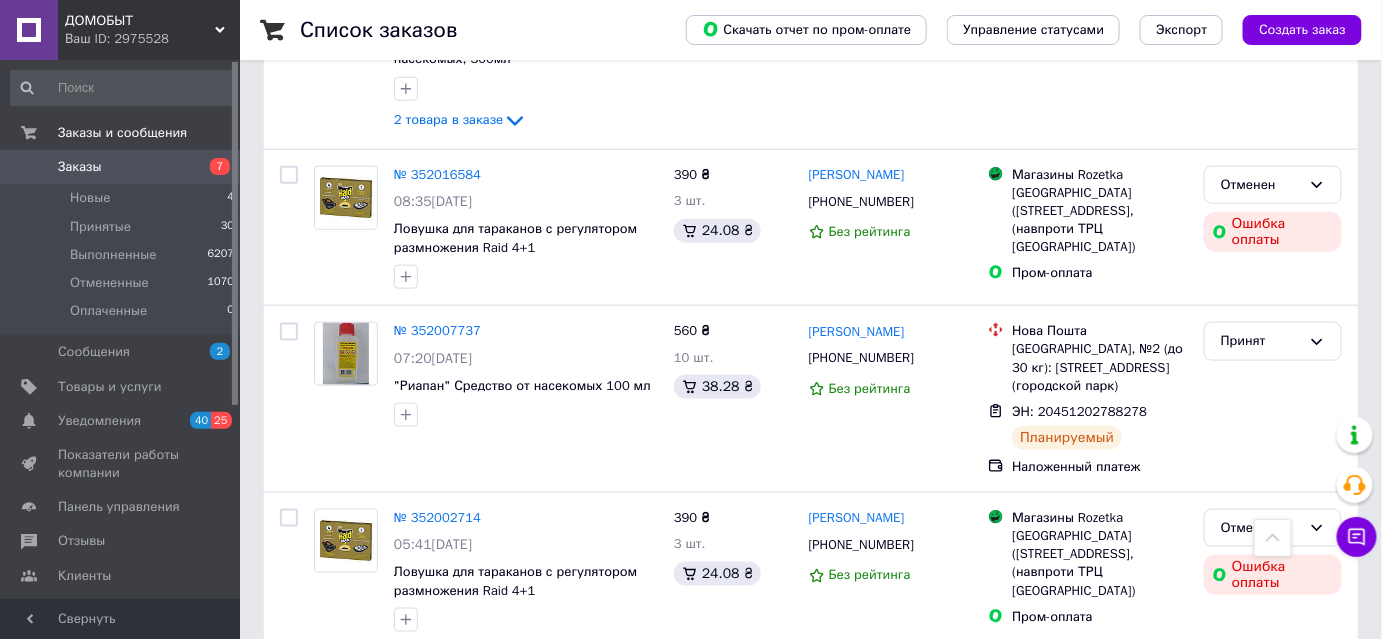 scroll, scrollTop: 642, scrollLeft: 0, axis: vertical 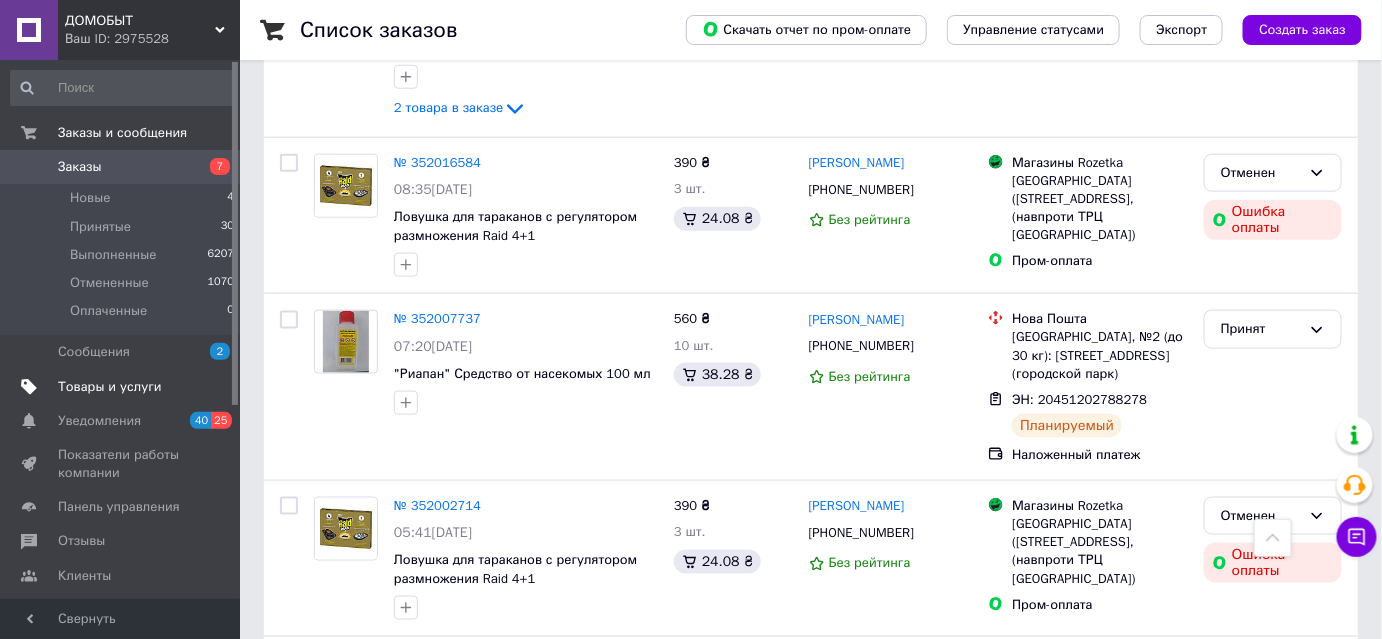 click on "Товары и услуги" at bounding box center [110, 387] 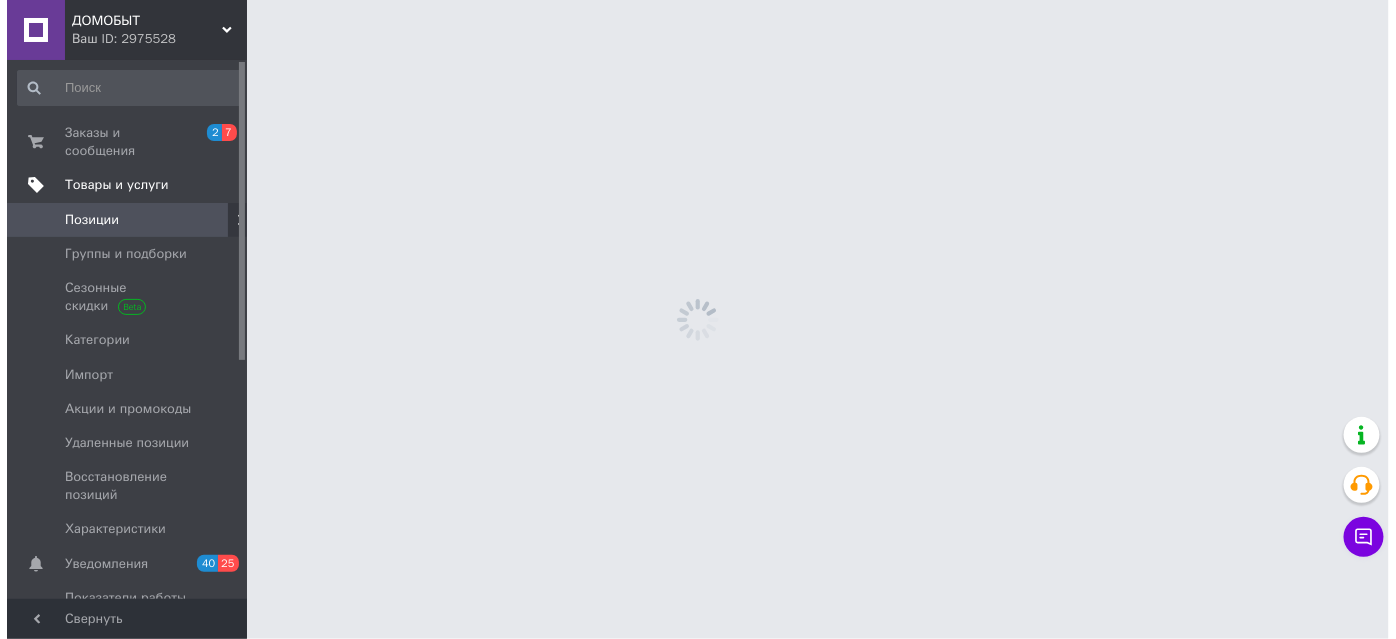 scroll, scrollTop: 0, scrollLeft: 0, axis: both 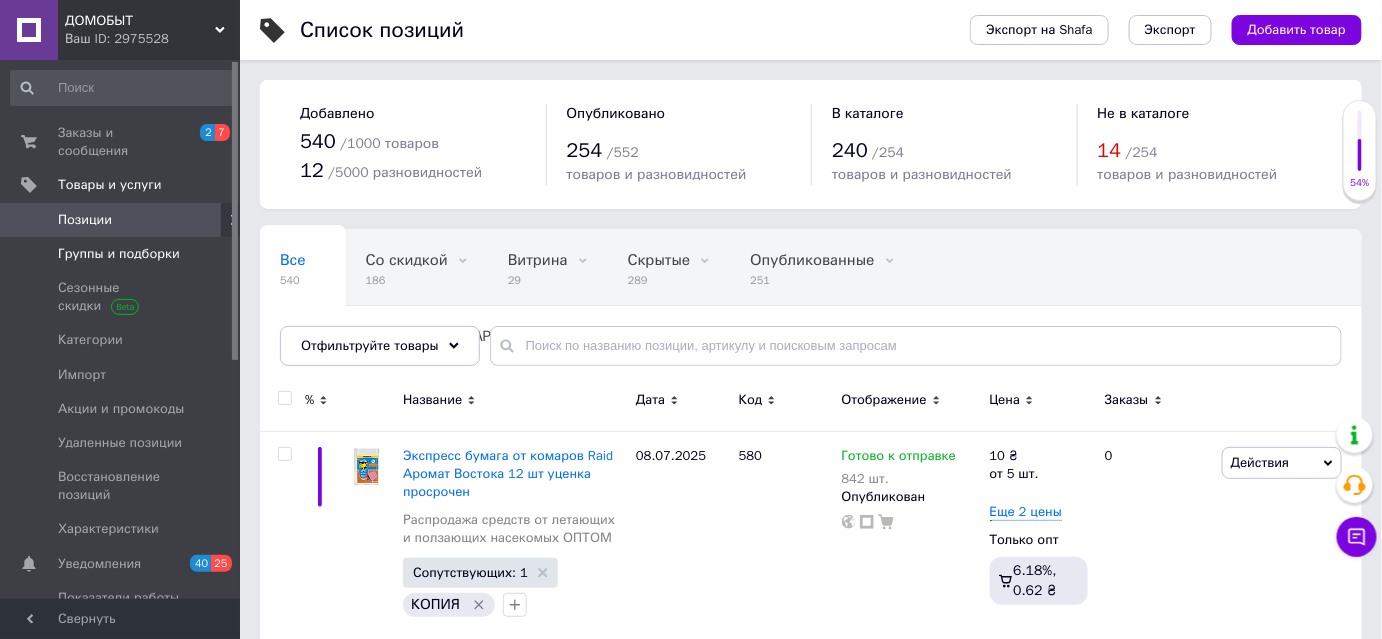 click on "Группы и подборки" at bounding box center (119, 254) 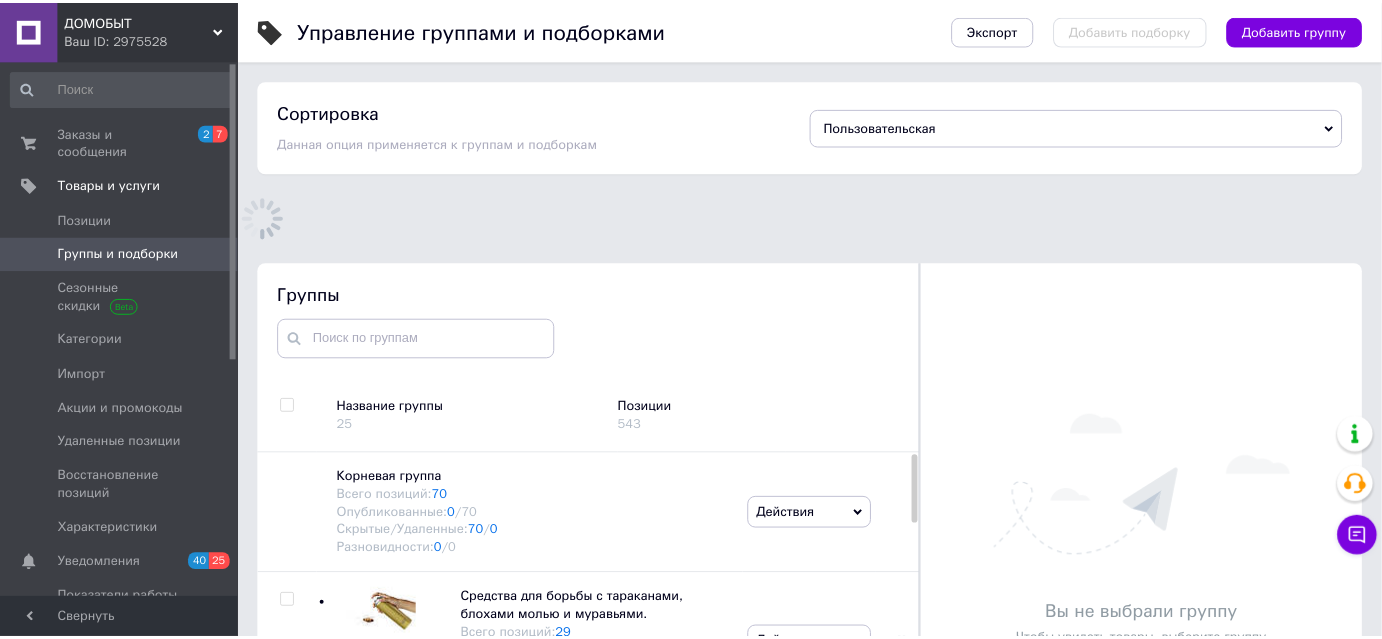 scroll, scrollTop: 112, scrollLeft: 0, axis: vertical 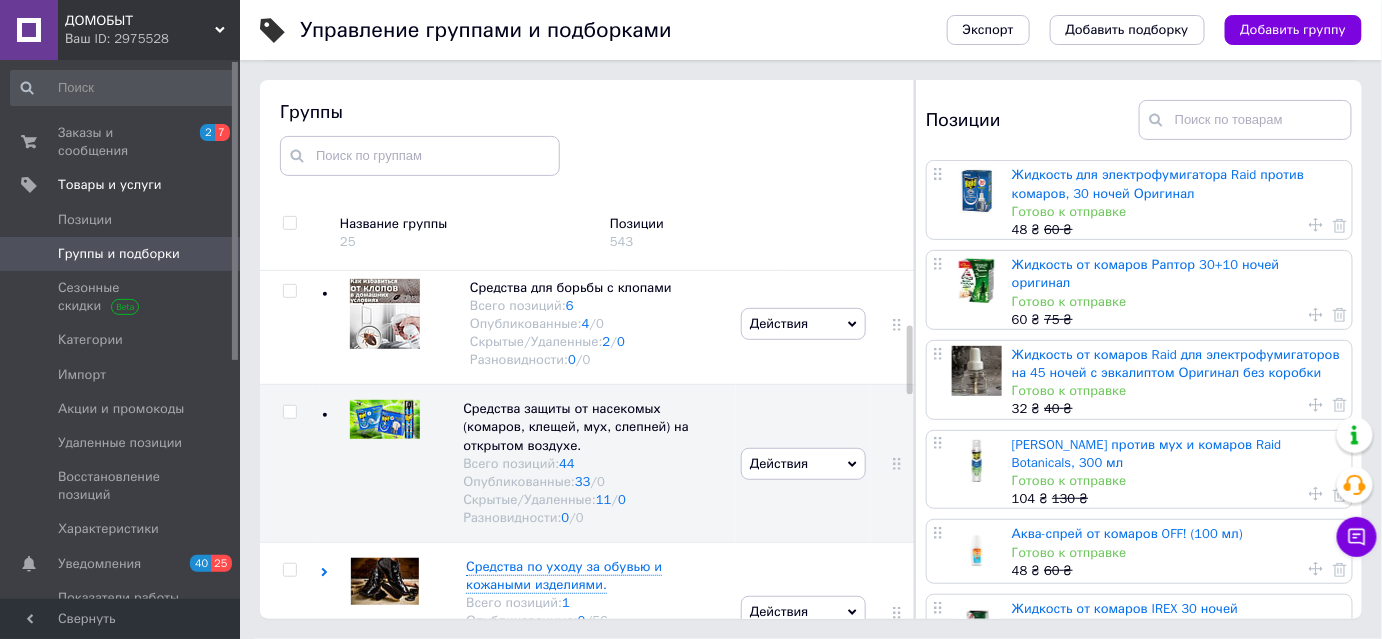 click on "48   ₴   60   ₴" at bounding box center [1177, 571] 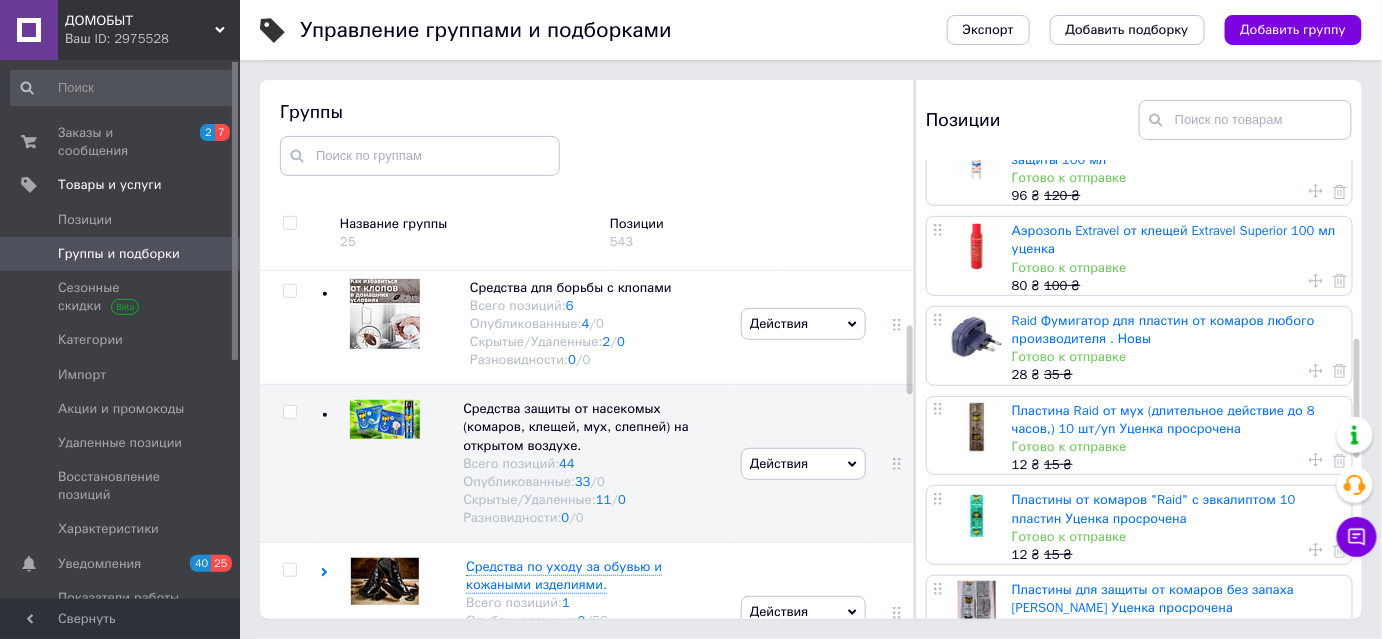 scroll, scrollTop: 690, scrollLeft: 0, axis: vertical 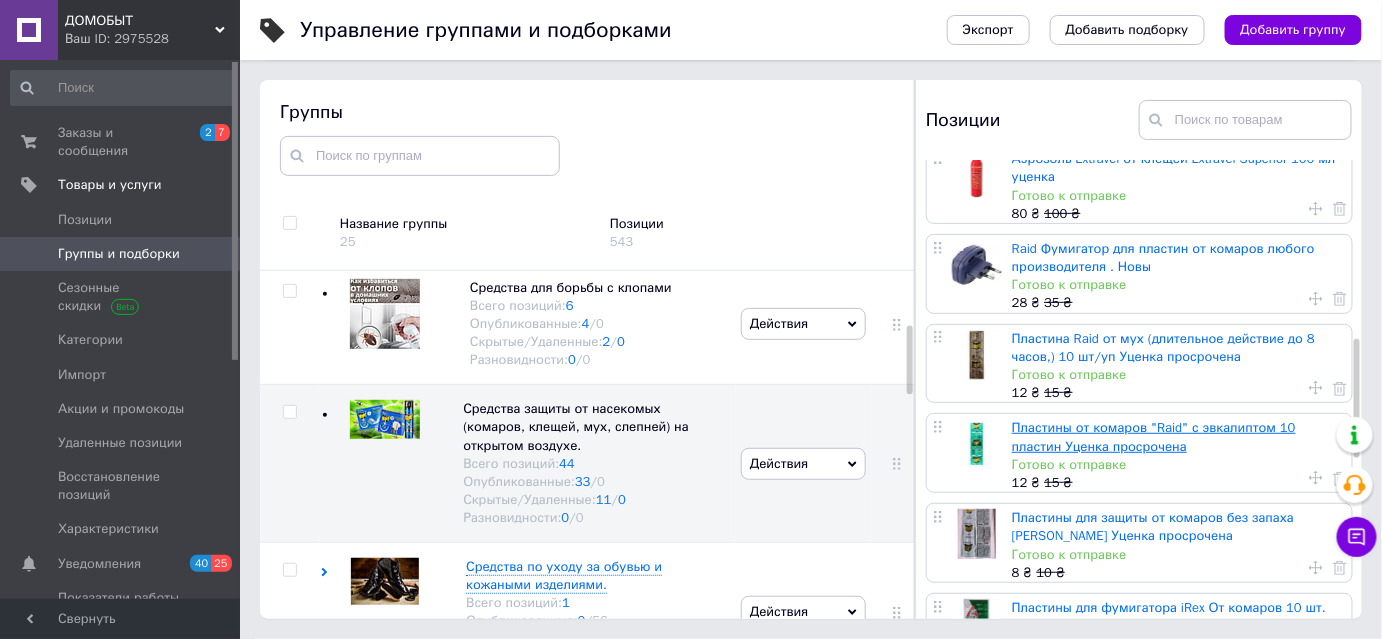click on "Пластины от комаров "Raid" с эвкалиптом 10 пластин Уценка просрочена" at bounding box center [1154, 436] 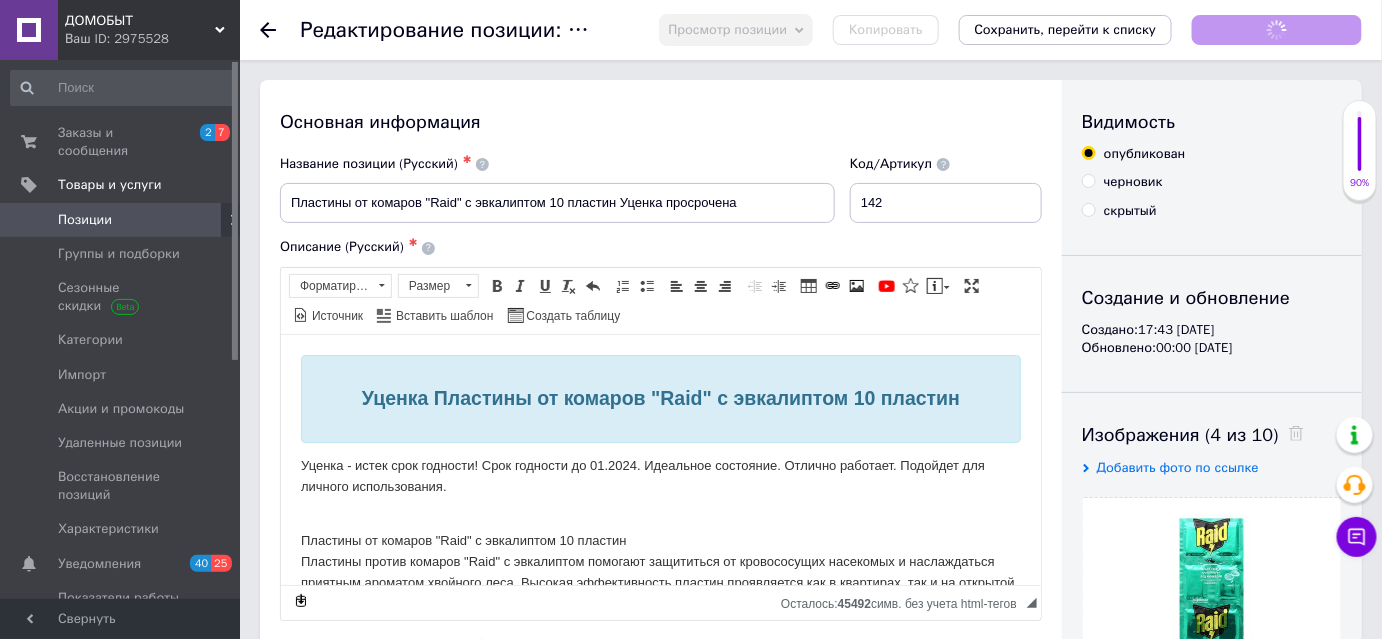 scroll, scrollTop: 0, scrollLeft: 0, axis: both 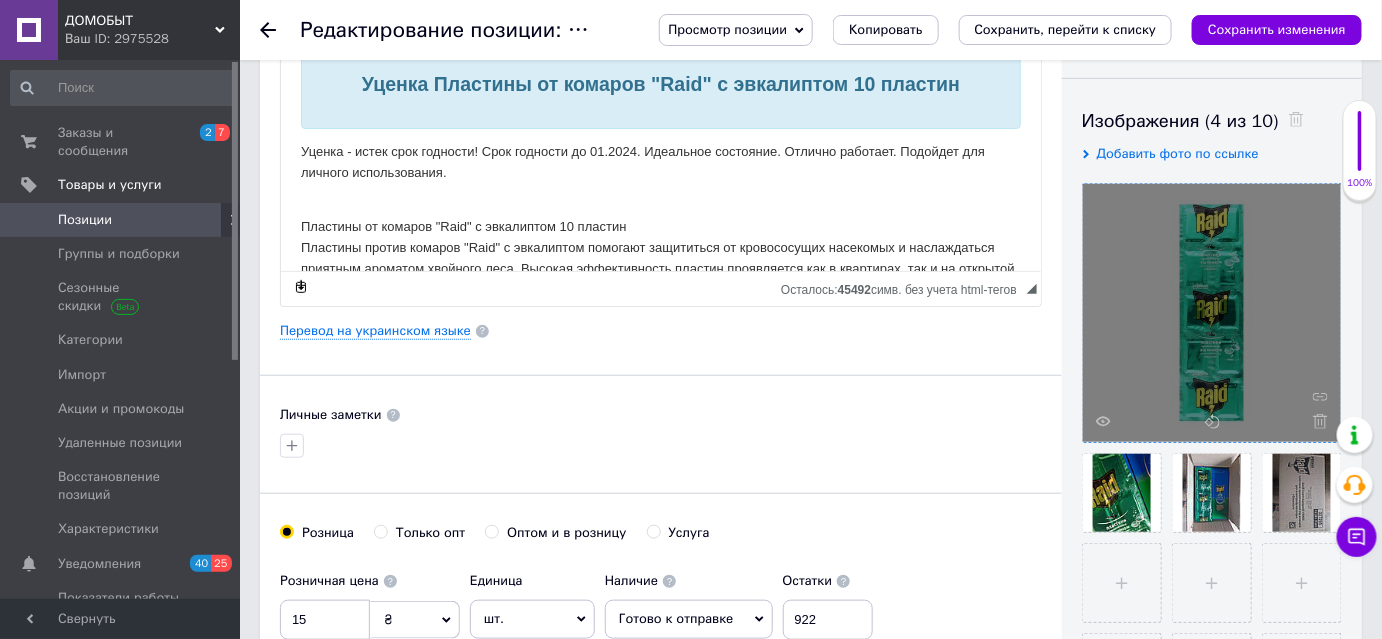 click at bounding box center [1212, 313] 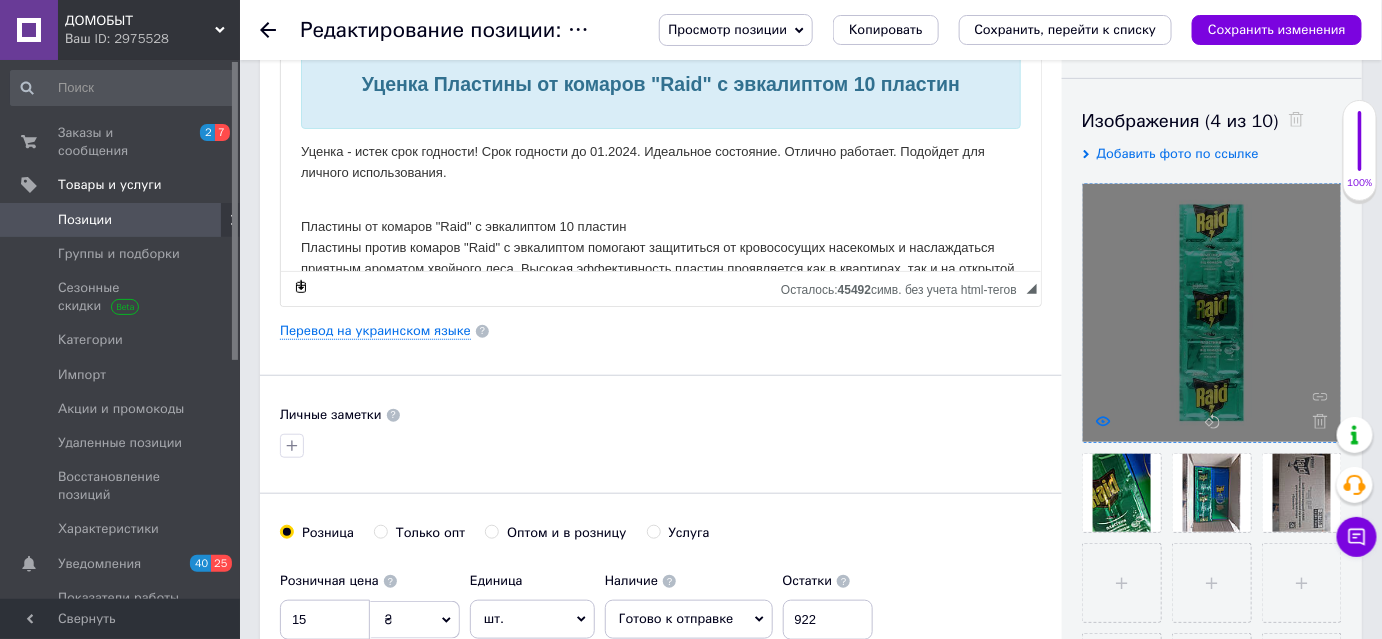 click 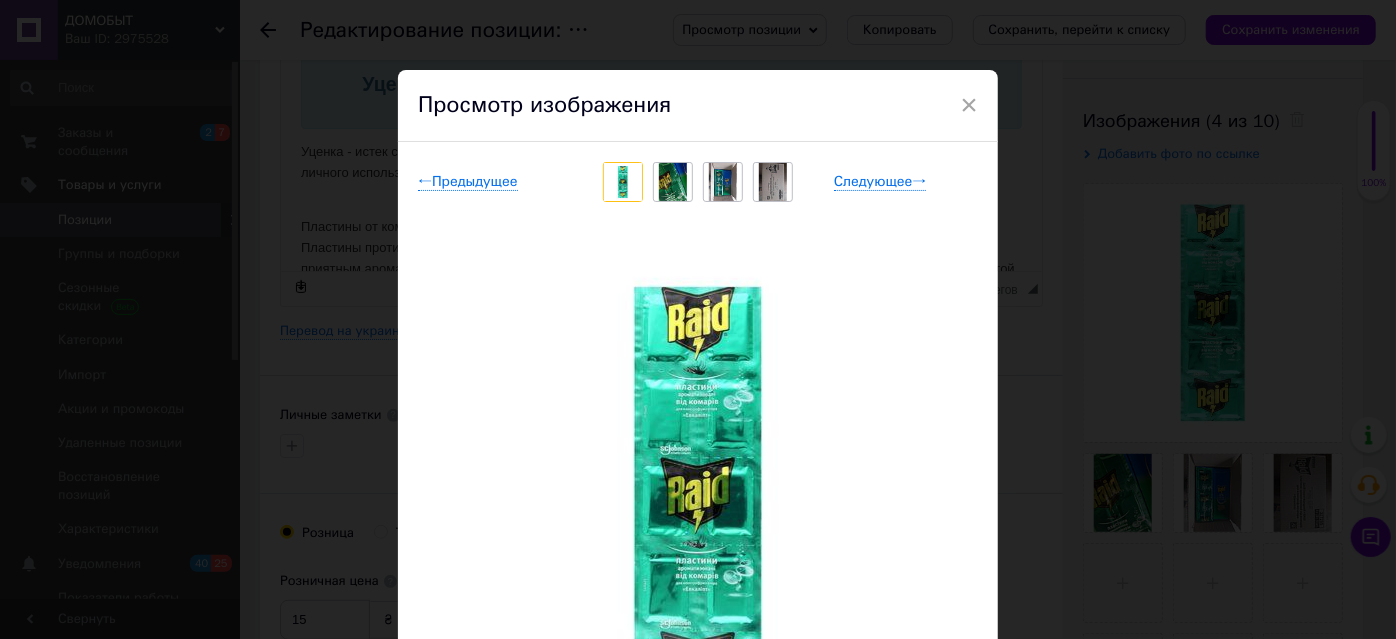 scroll, scrollTop: 314, scrollLeft: 0, axis: vertical 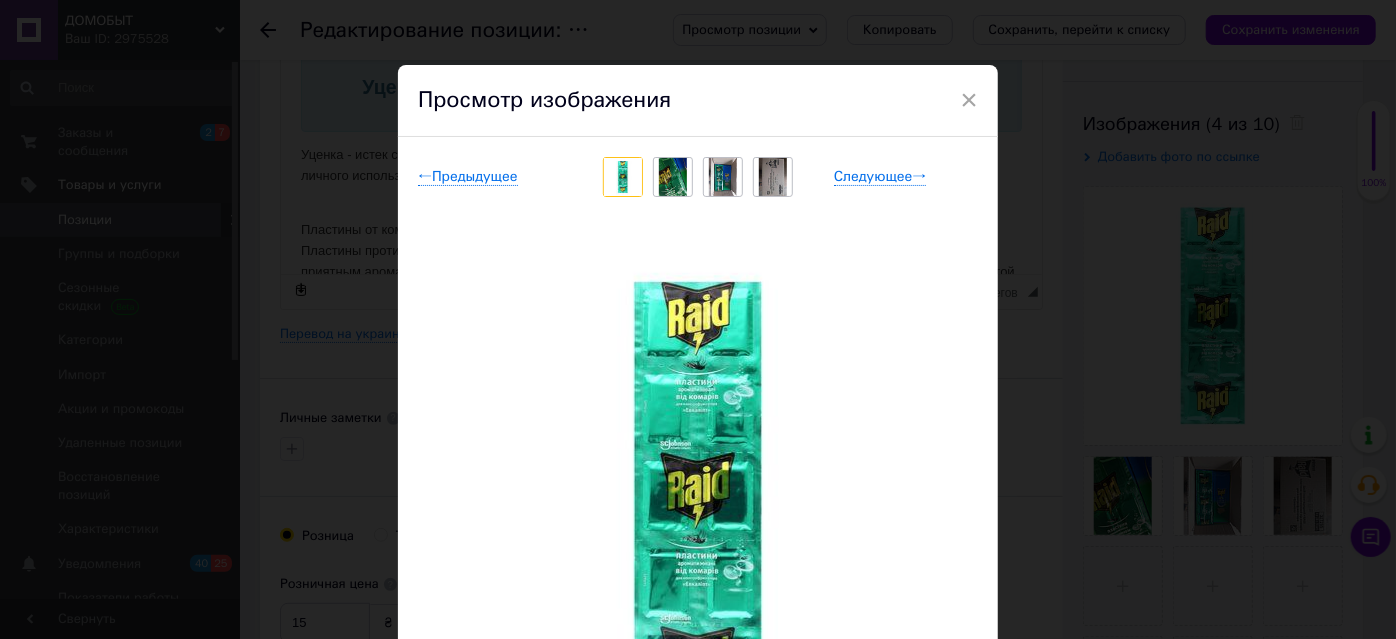 click at bounding box center [673, 177] 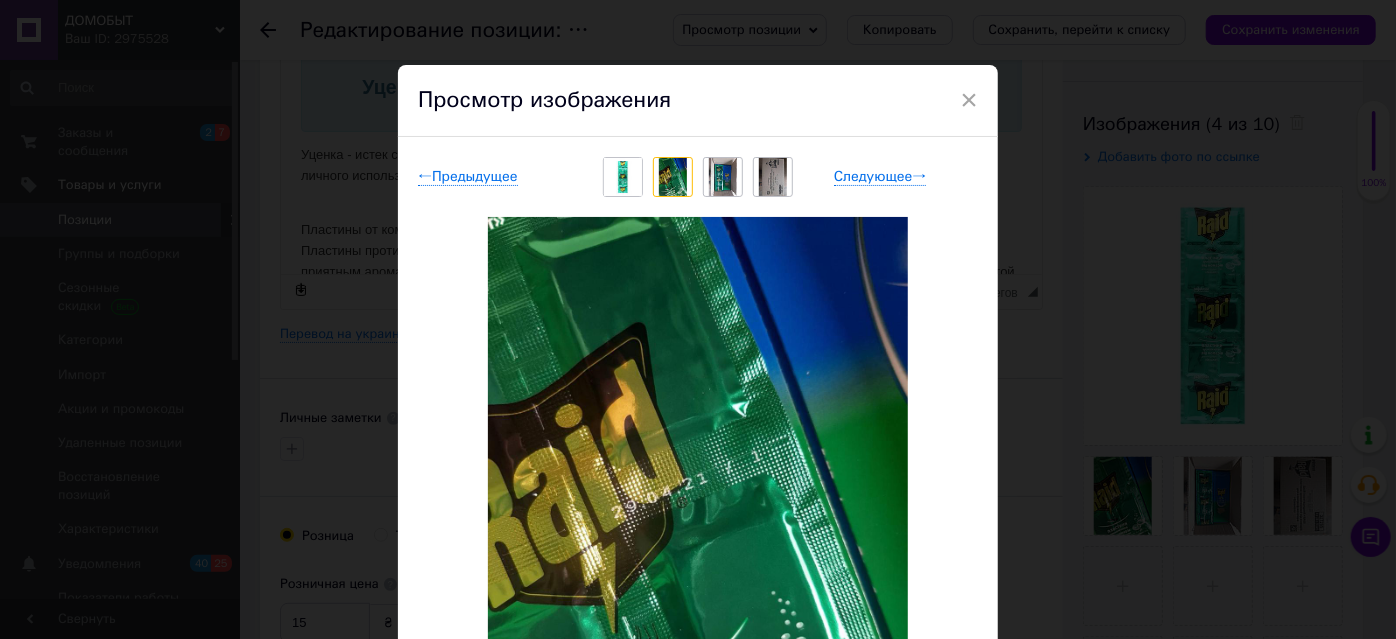 scroll, scrollTop: 311, scrollLeft: 0, axis: vertical 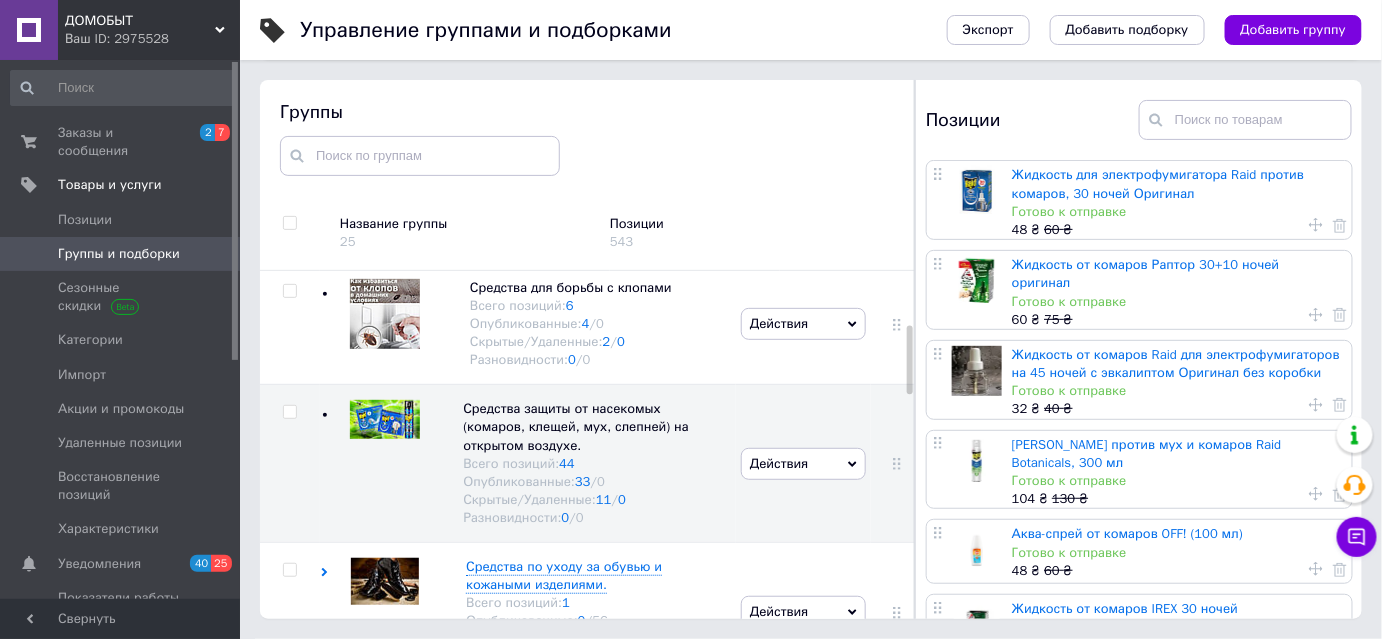 click on "Готово к отправке" at bounding box center (1177, 553) 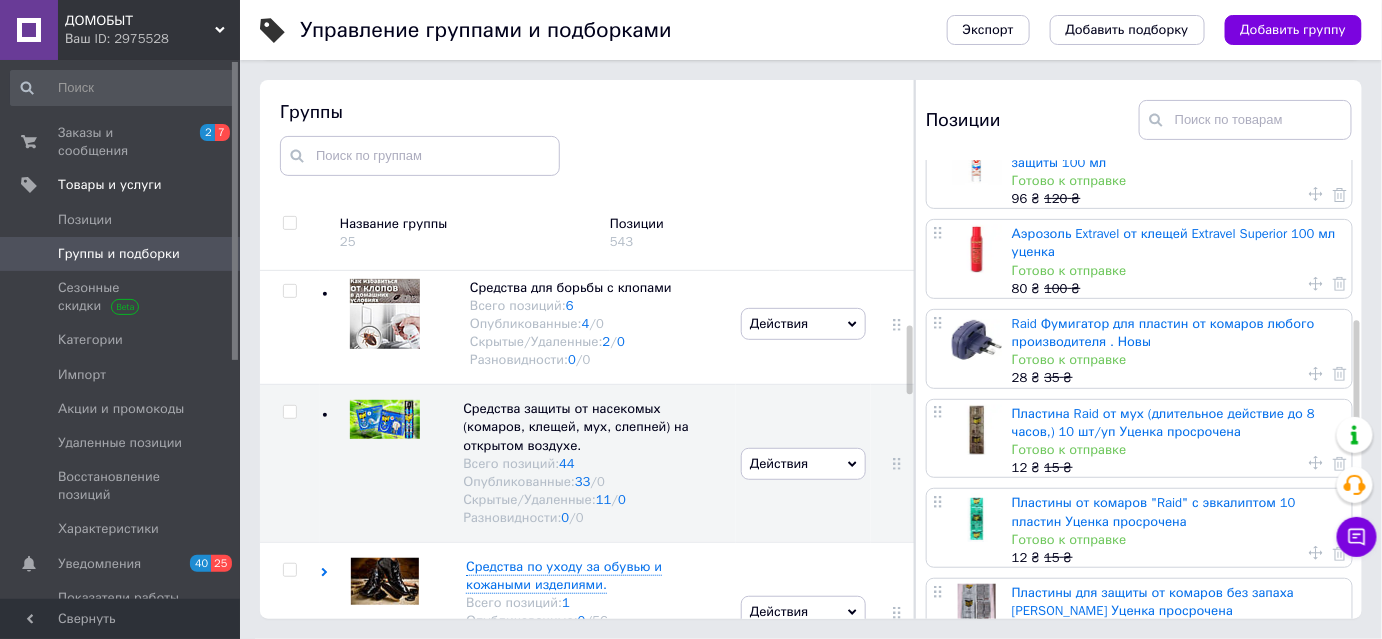 scroll, scrollTop: 618, scrollLeft: 0, axis: vertical 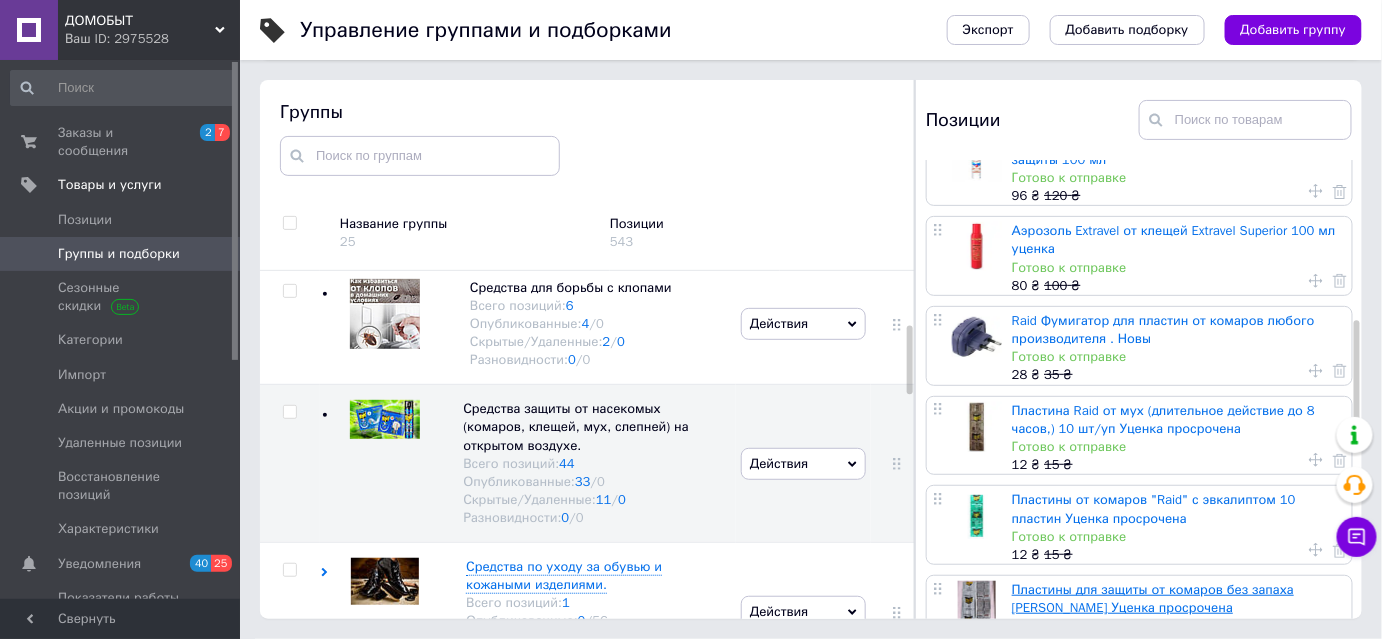 click on "Пластины для защиты от комаров без запаха [PERSON_NAME] Уценка просрочена" at bounding box center (1153, 598) 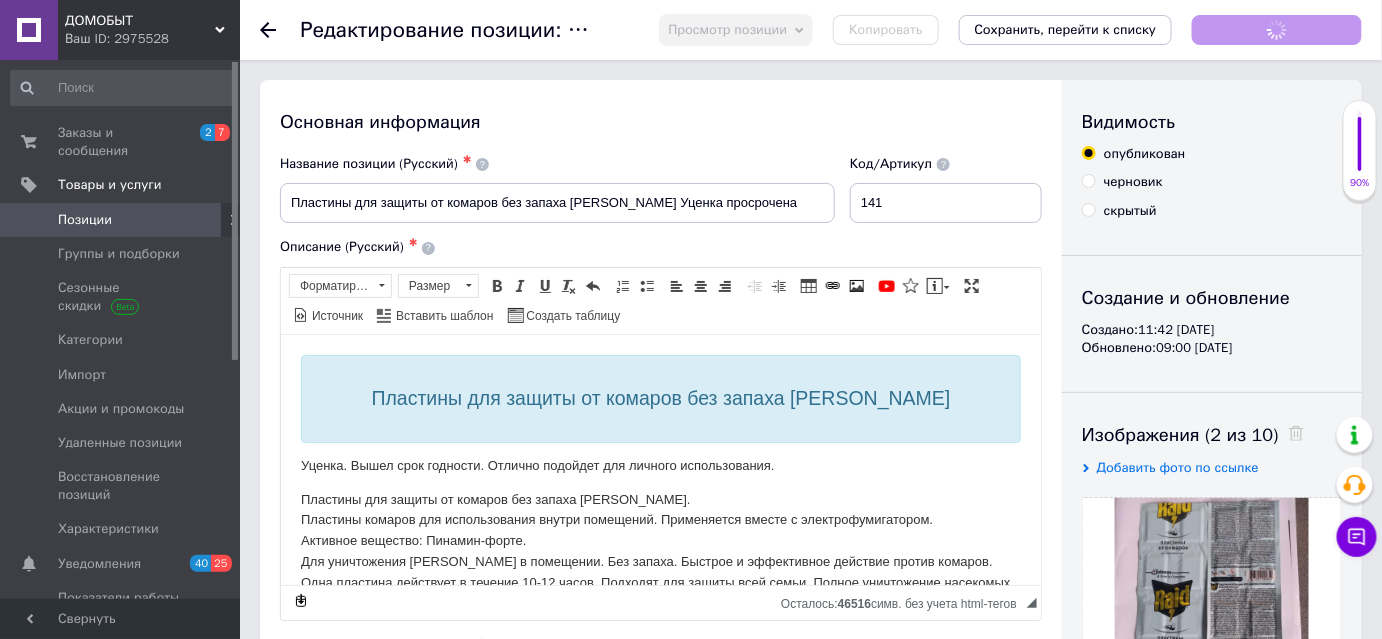 scroll, scrollTop: 0, scrollLeft: 0, axis: both 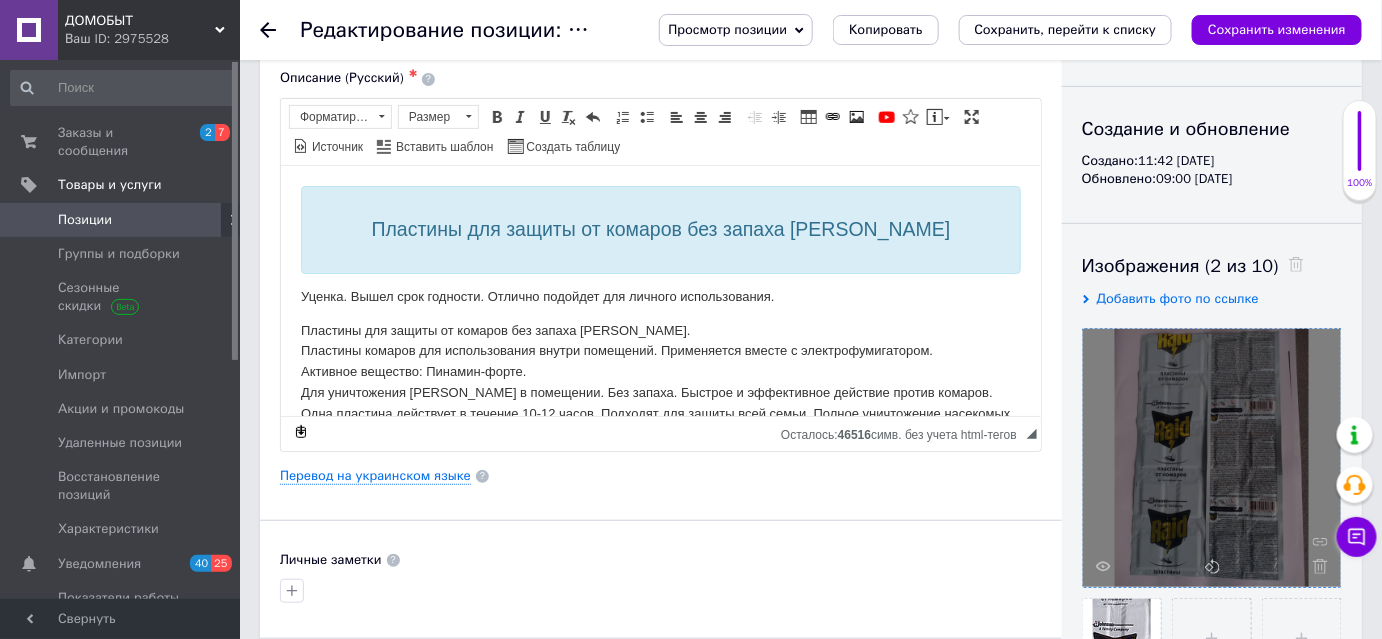 click at bounding box center [1212, 458] 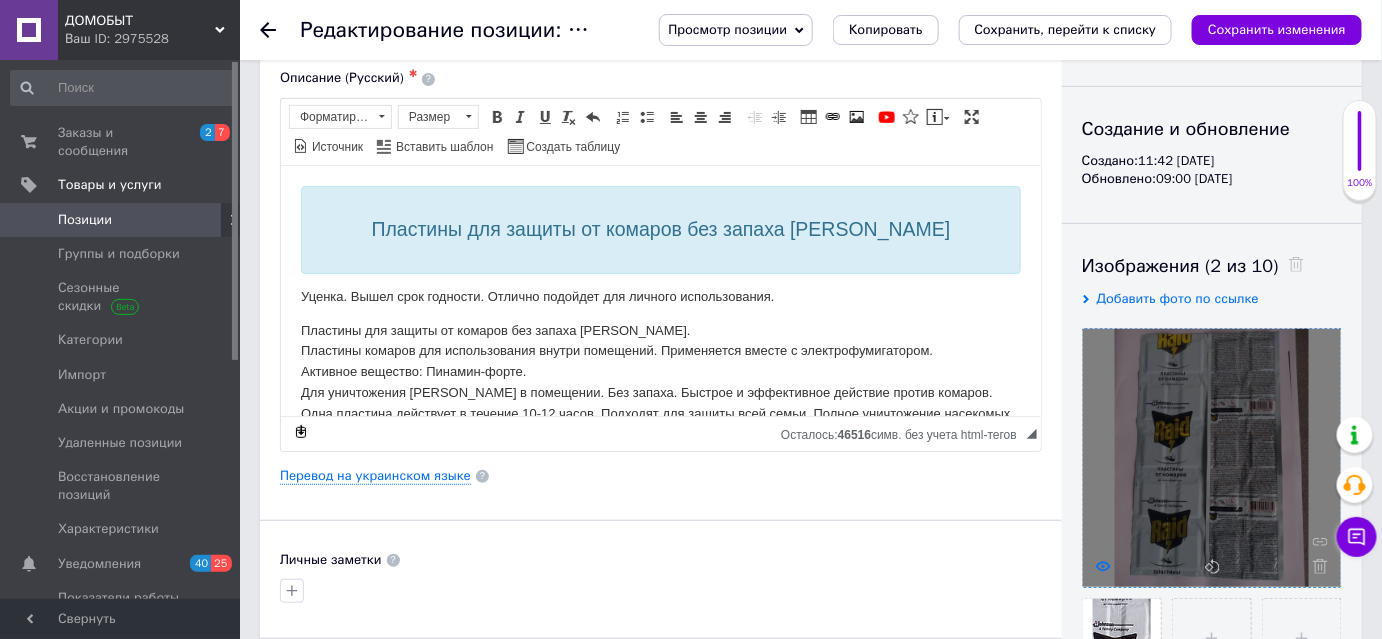 click 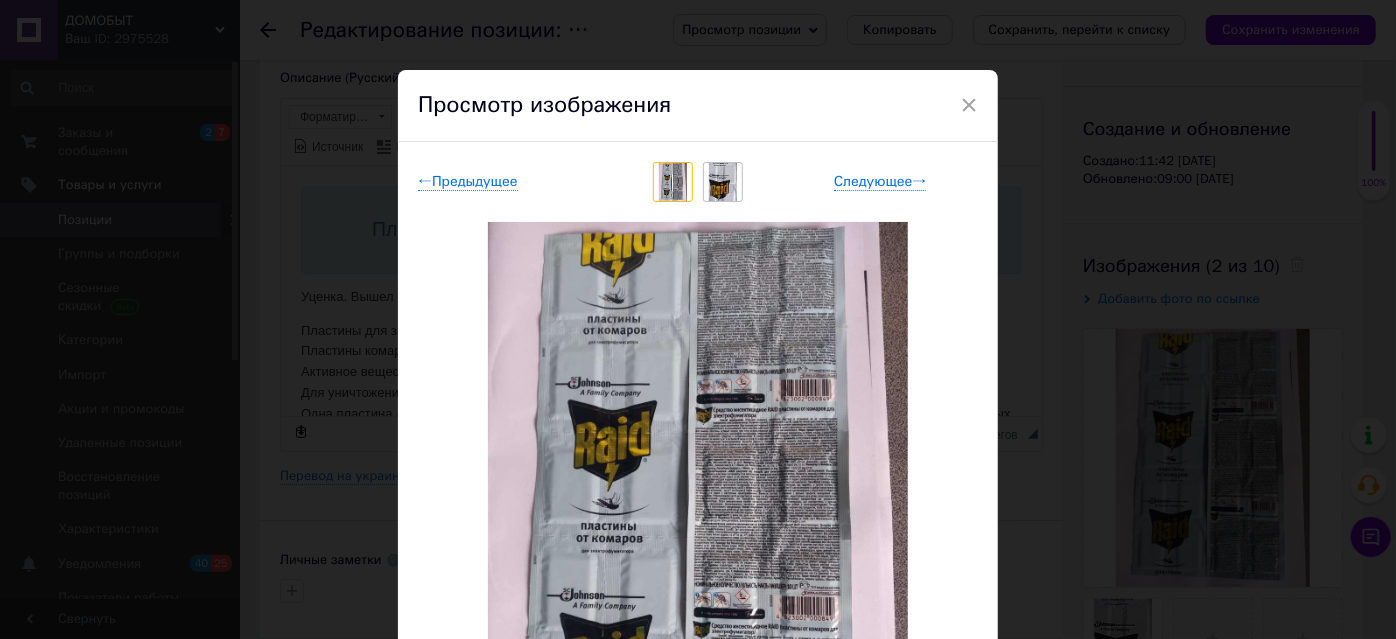 scroll, scrollTop: 15, scrollLeft: 0, axis: vertical 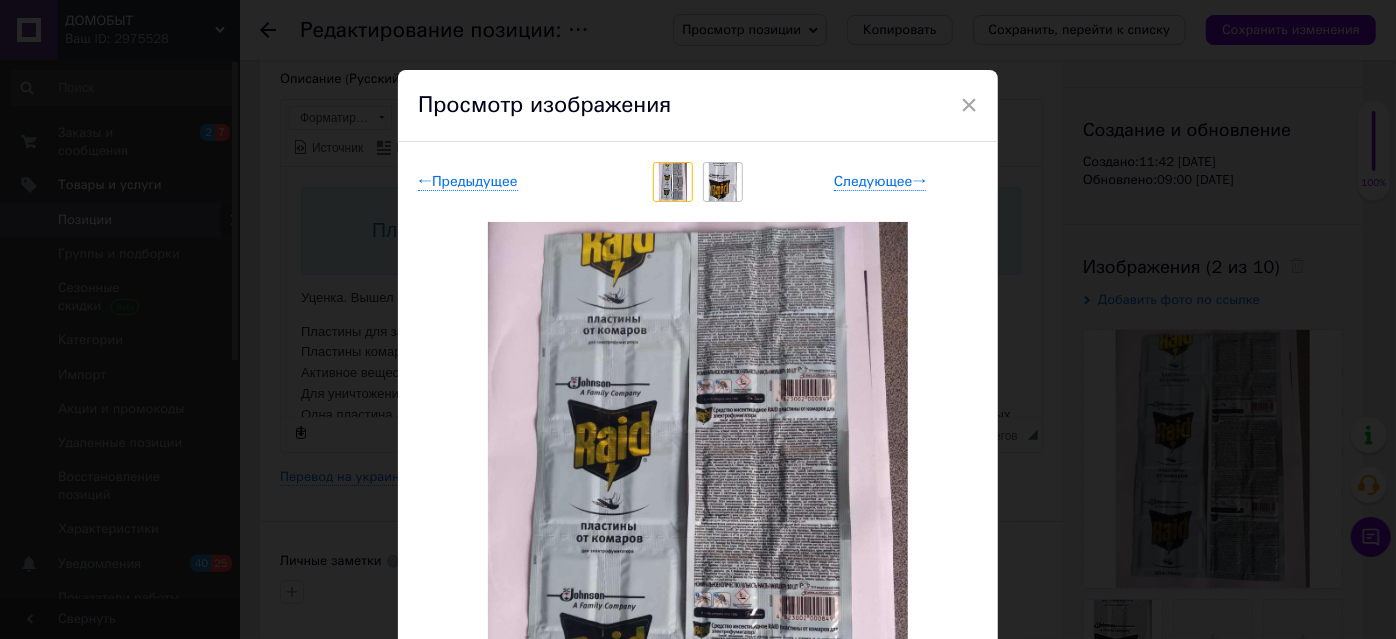 click at bounding box center [723, 182] 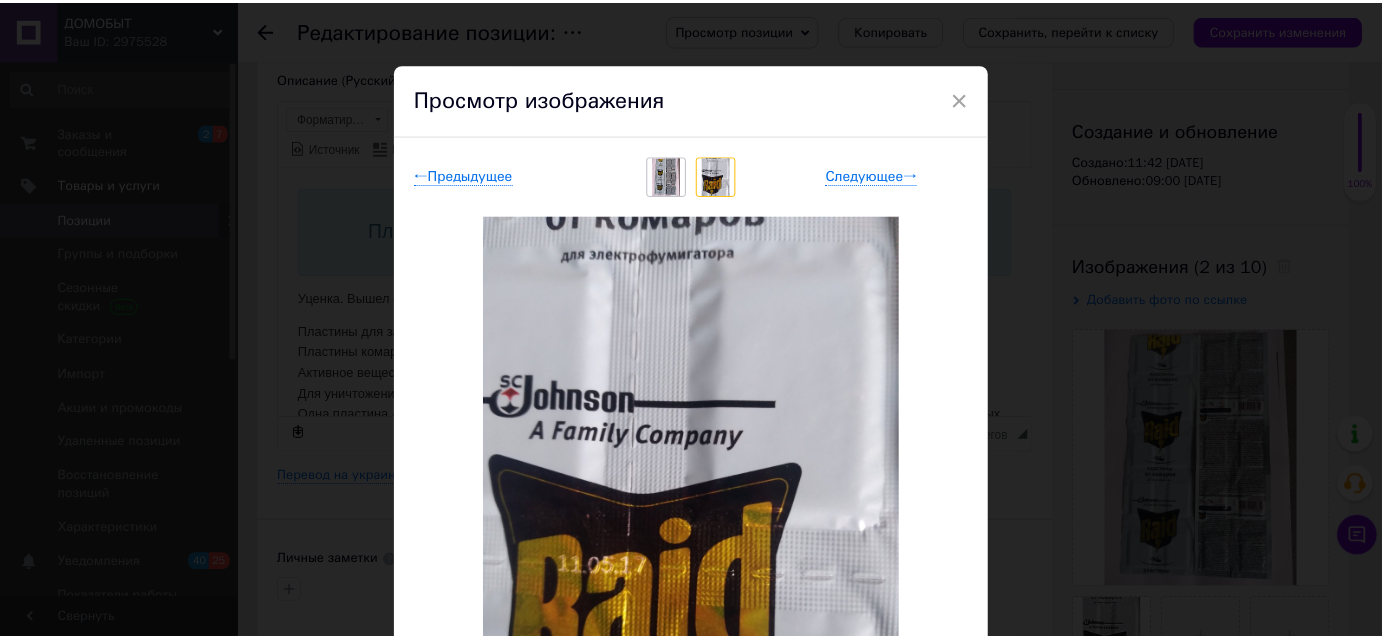 scroll, scrollTop: 0, scrollLeft: 0, axis: both 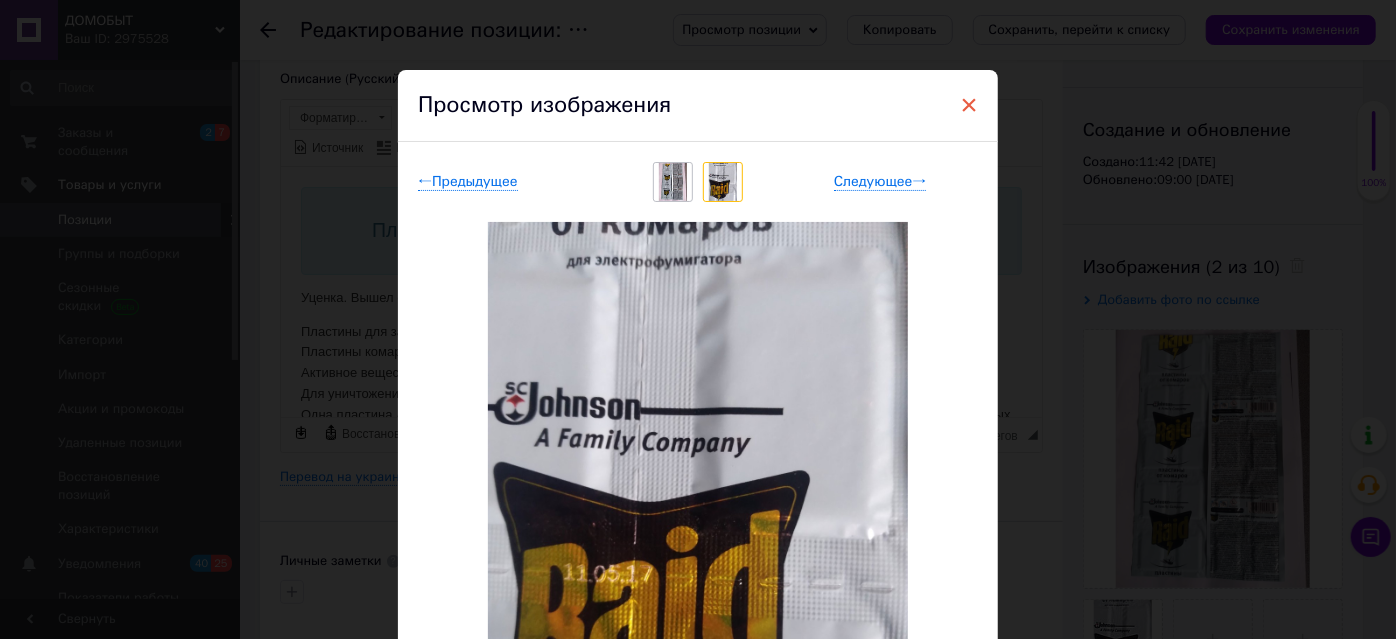 click on "×" at bounding box center [969, 105] 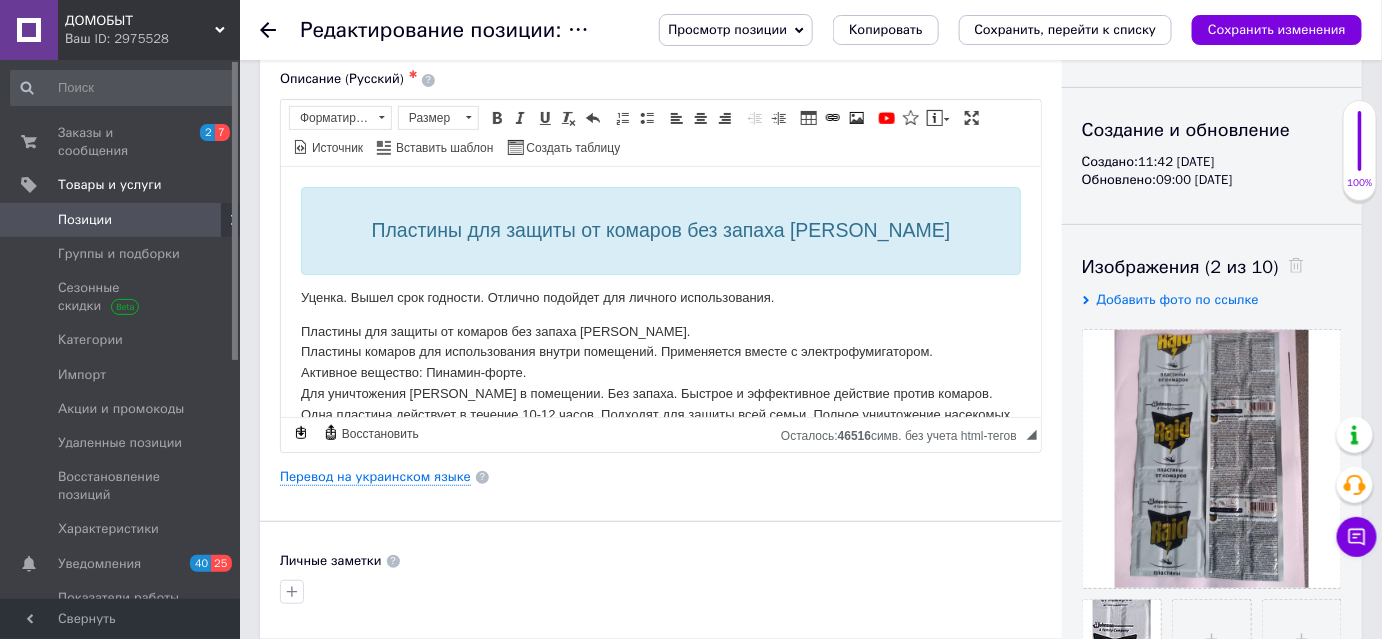 click on "Пластины для защиты от комаров без запаха Рейд Уценка. Вышел срок годности. Отлично подойдет для личного использования. Пластины для защиты от комаров без запаха [PERSON_NAME]. Пластины комаров для использования внутри помещений. Применяется вместе с электрофумигатором. Активное вещество: Пинамин-форте. Для уничтожения комаров в помещении. Без запаха. Быстрое и эффективное действие против комаров. Одна пластина действует в течение 10-12 часов. Подходят для защиты всей семьи. Полное уничтожение насекомых достигается уже через 10 мин. Весь ассортимент → → →" at bounding box center [660, 2359] 